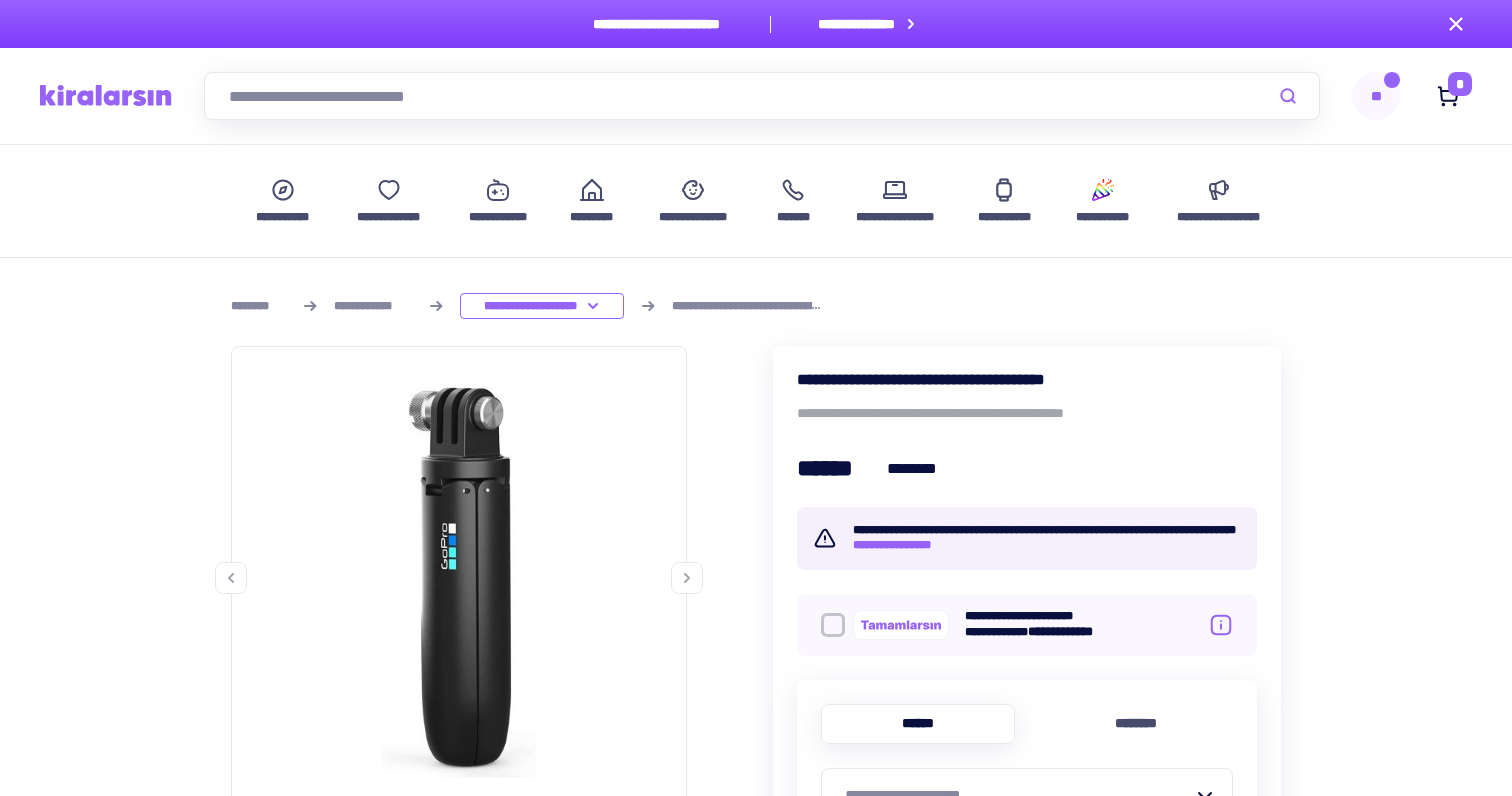 scroll, scrollTop: 0, scrollLeft: 0, axis: both 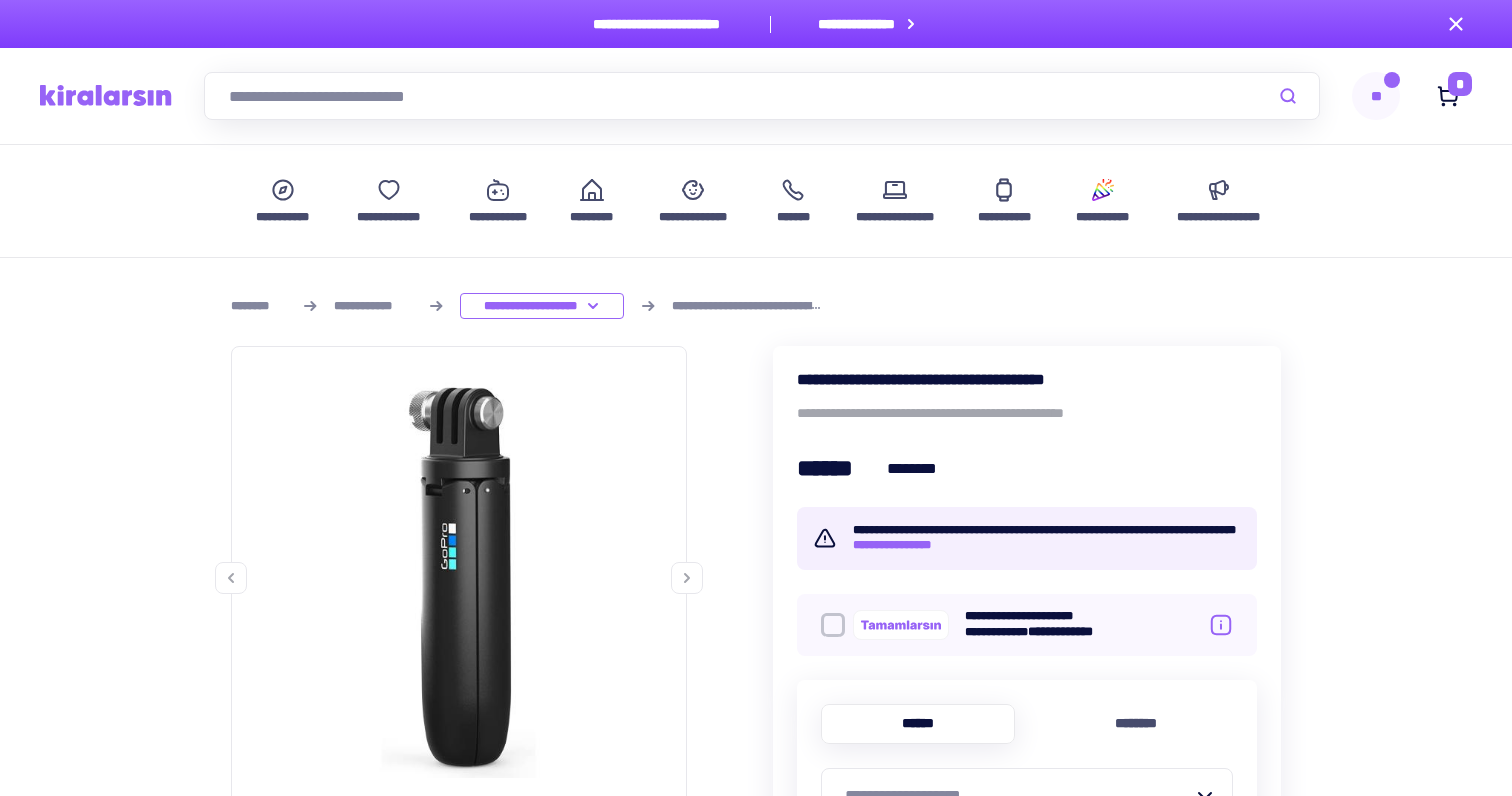click at bounding box center (762, 96) 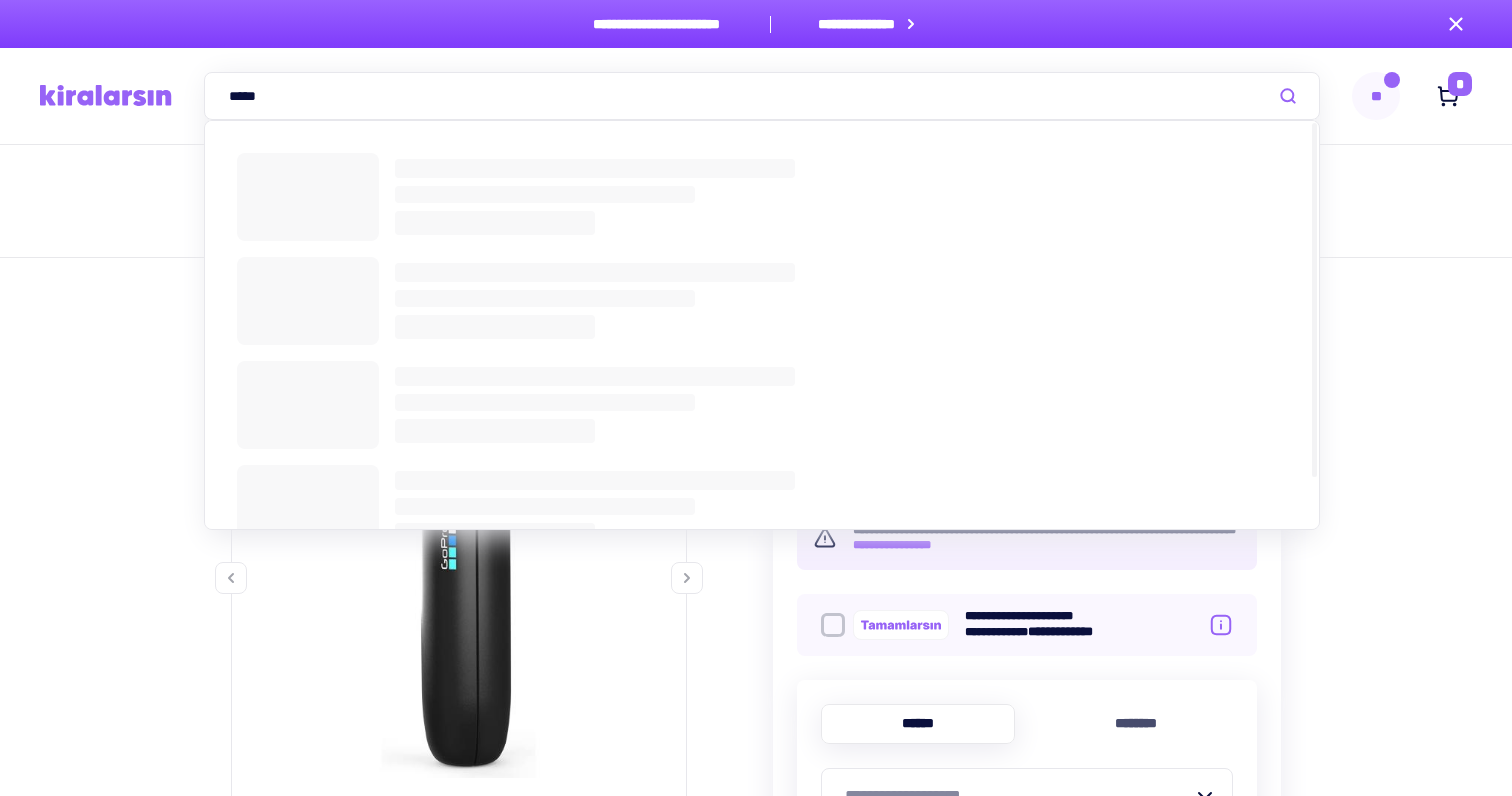 type on "*****" 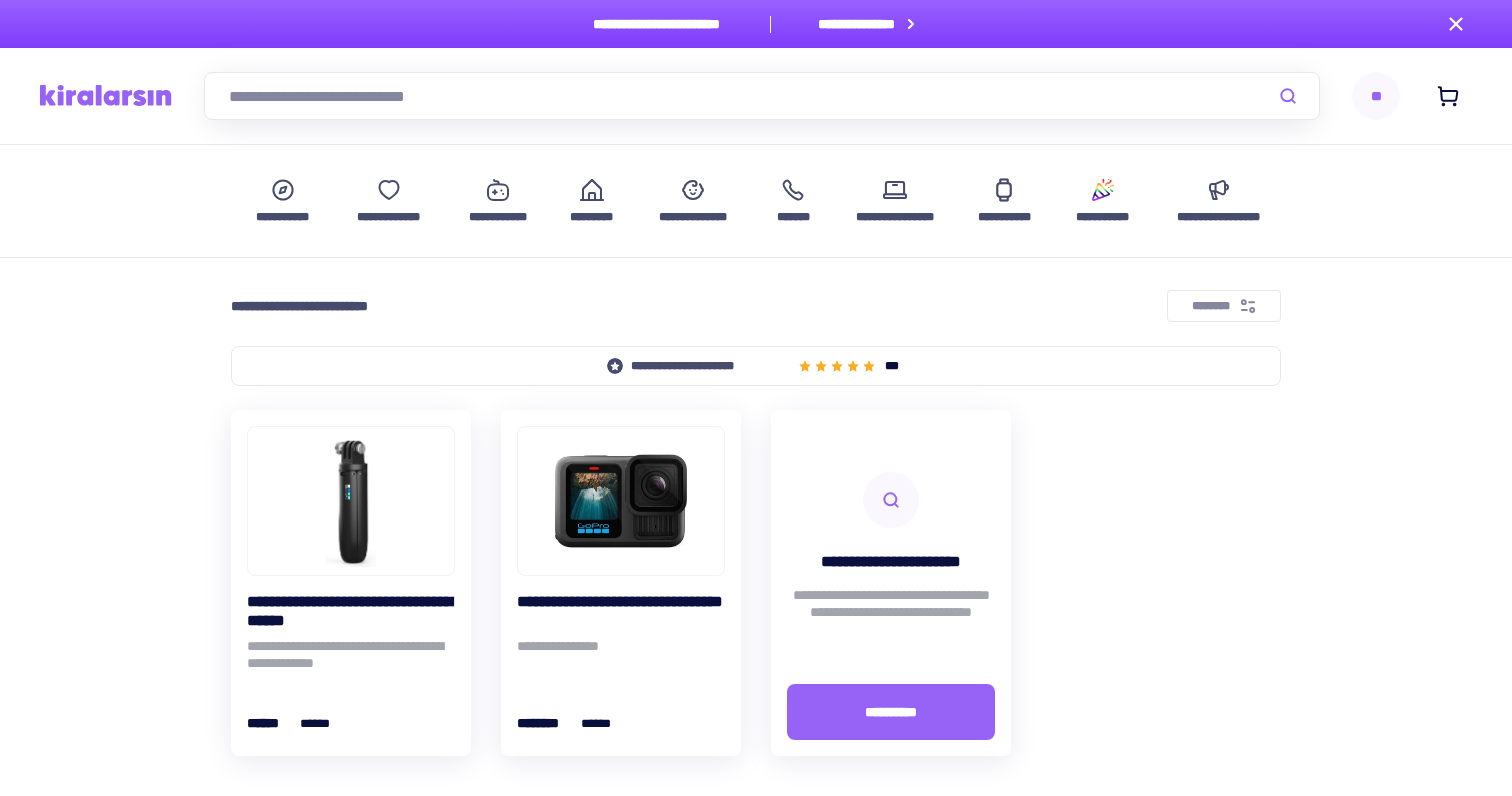 scroll, scrollTop: 0, scrollLeft: 0, axis: both 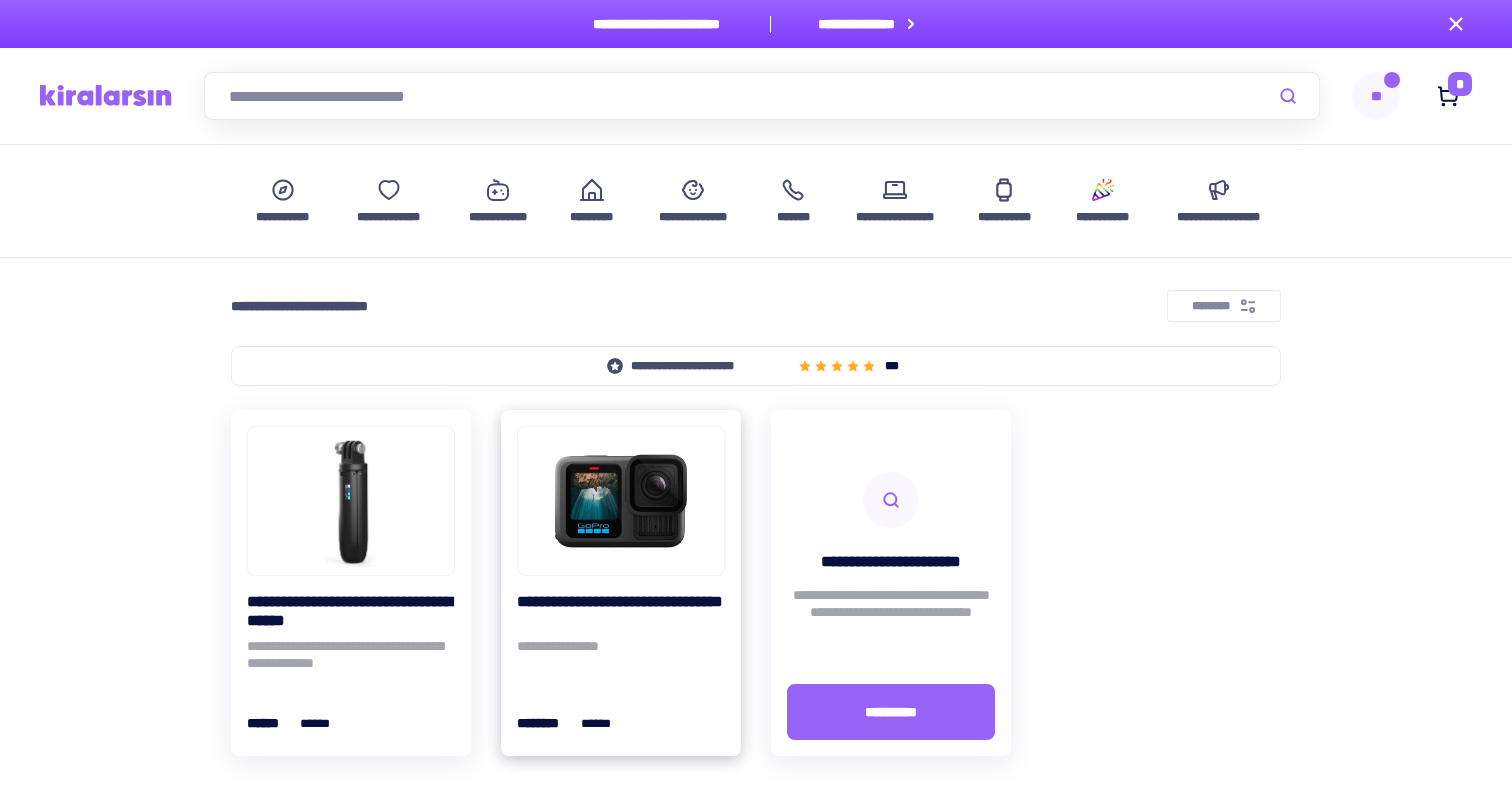 click at bounding box center [621, 501] 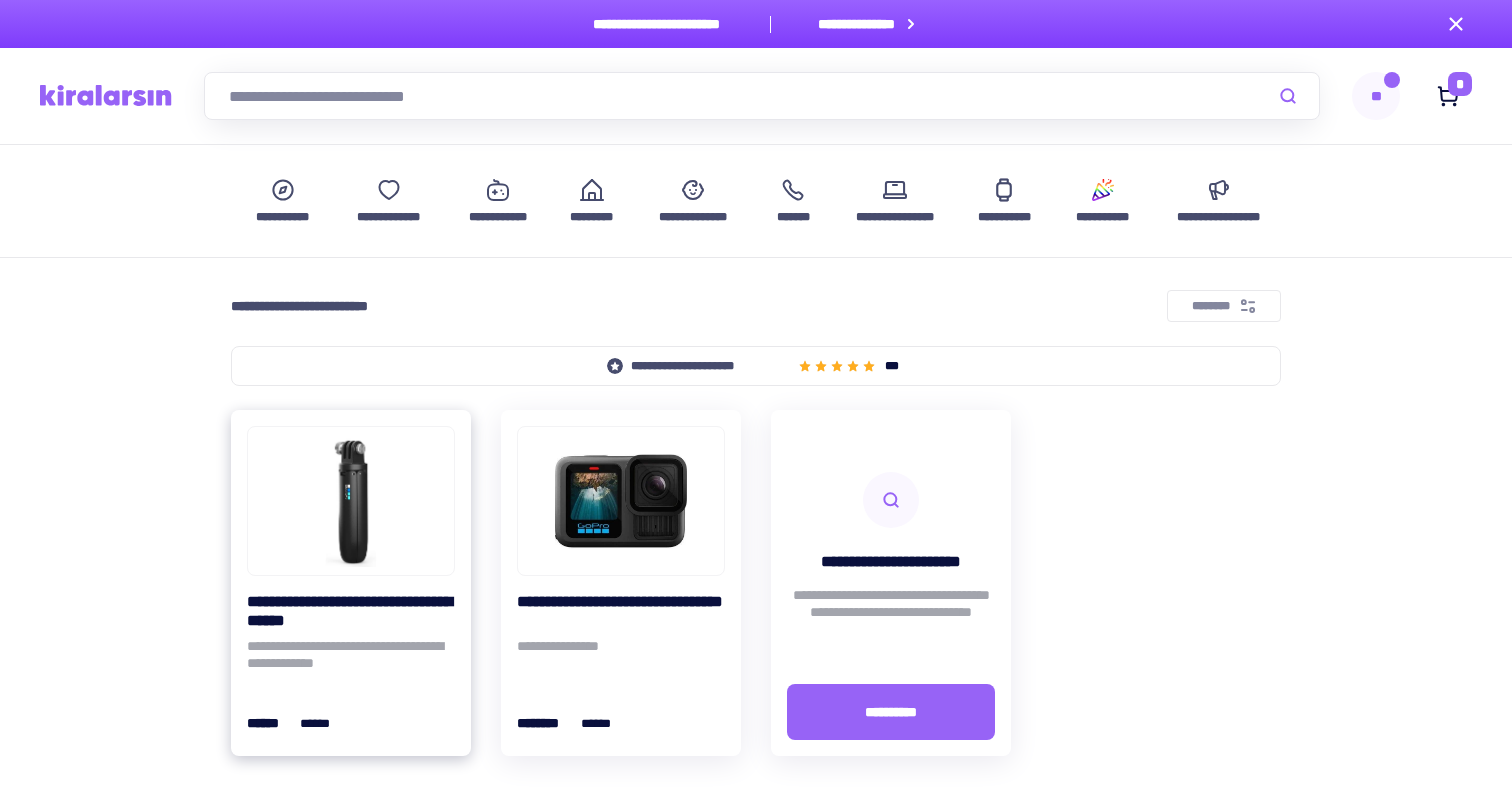 click on "**********" at bounding box center [351, 658] 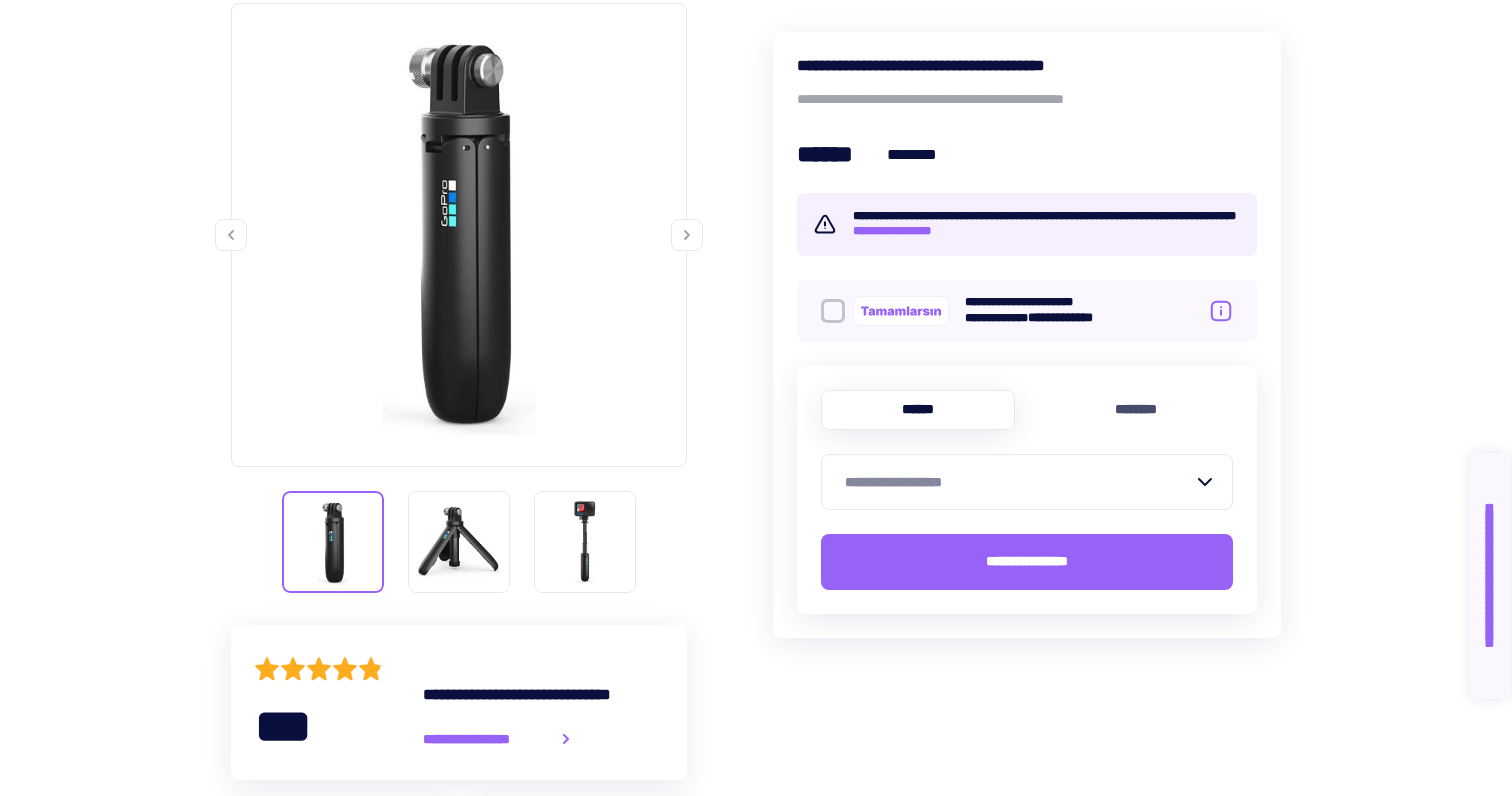 scroll, scrollTop: 339, scrollLeft: 0, axis: vertical 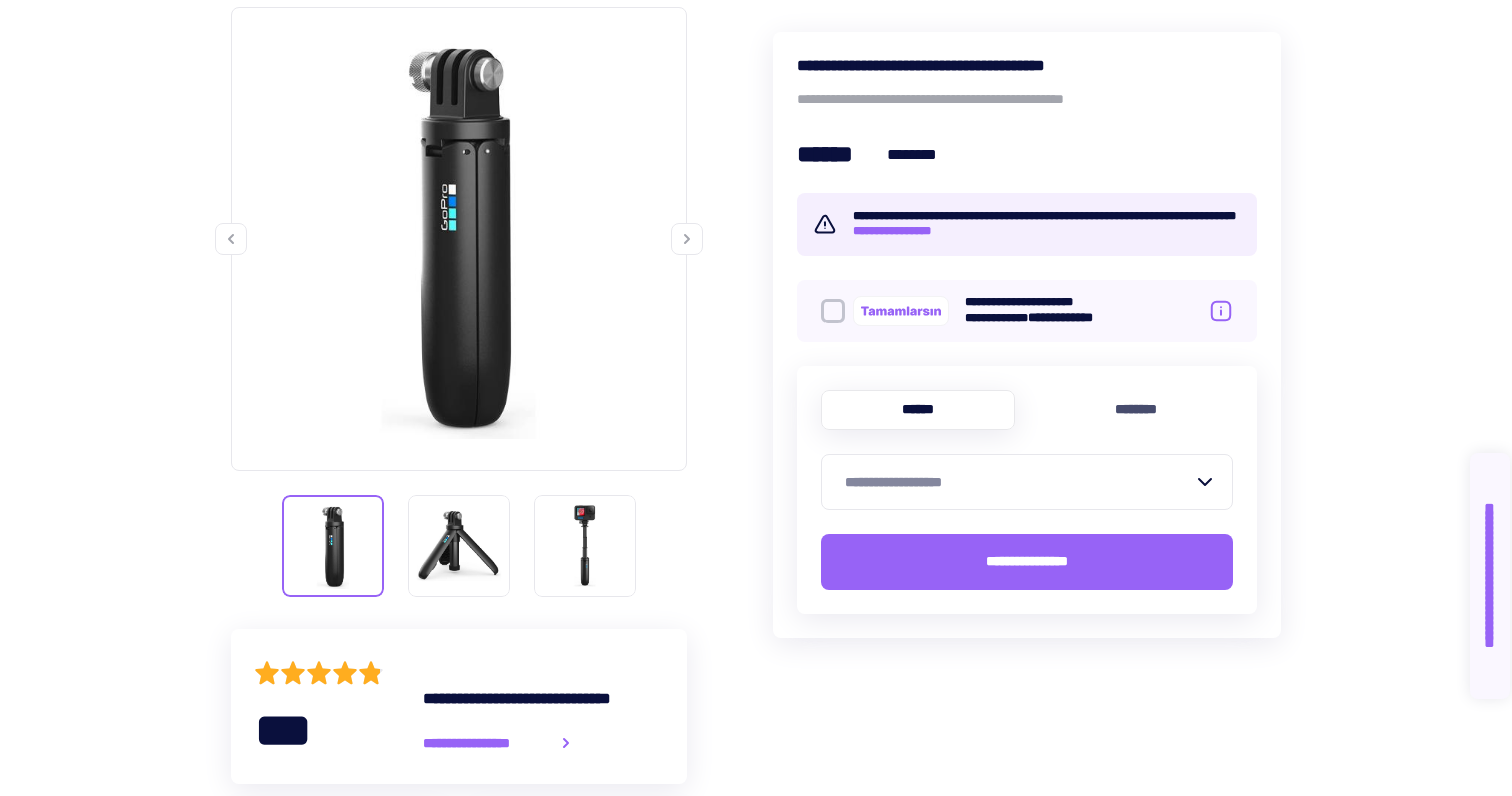 click on "**********" at bounding box center (900, 231) 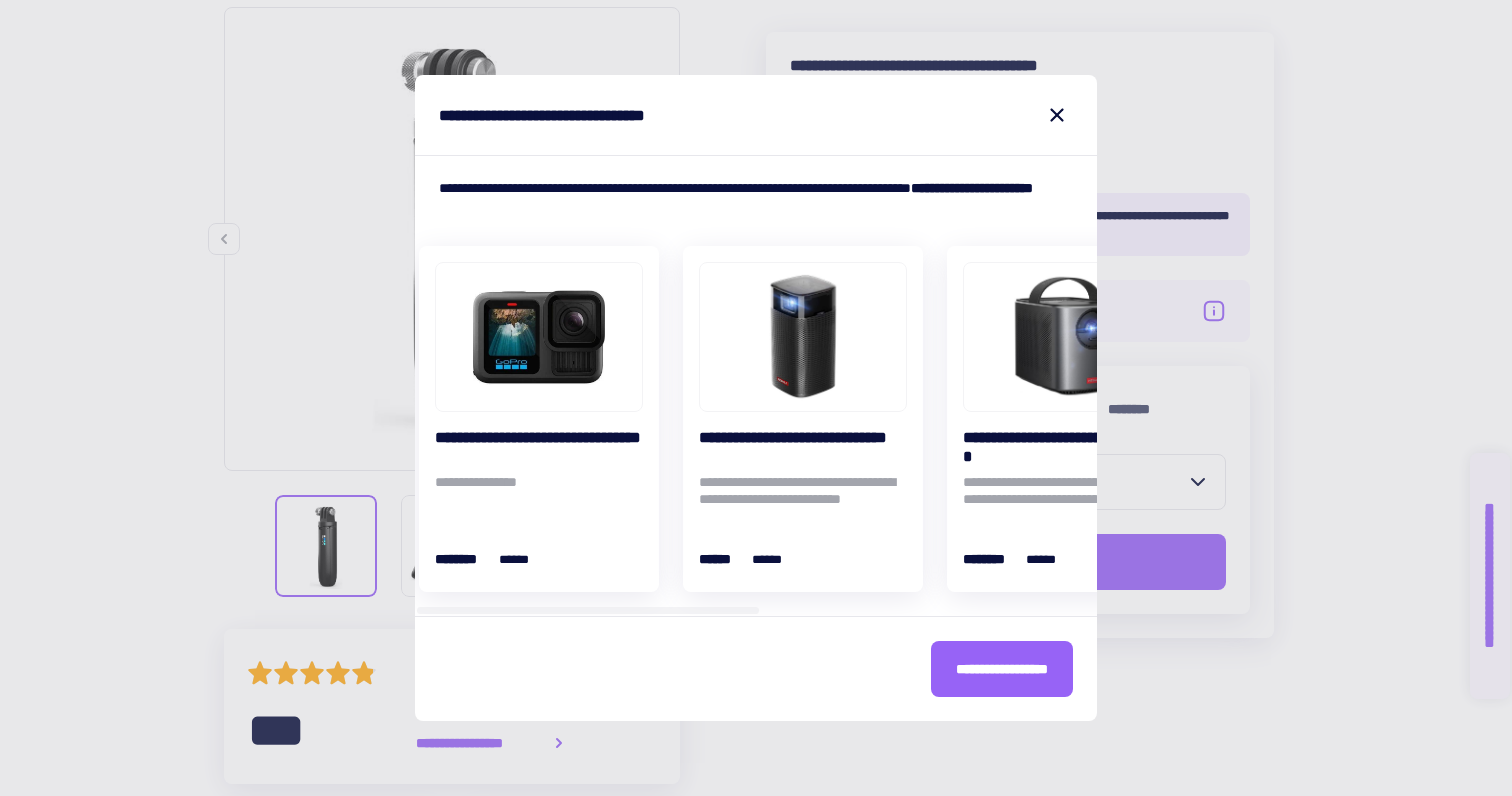 scroll, scrollTop: 0, scrollLeft: 0, axis: both 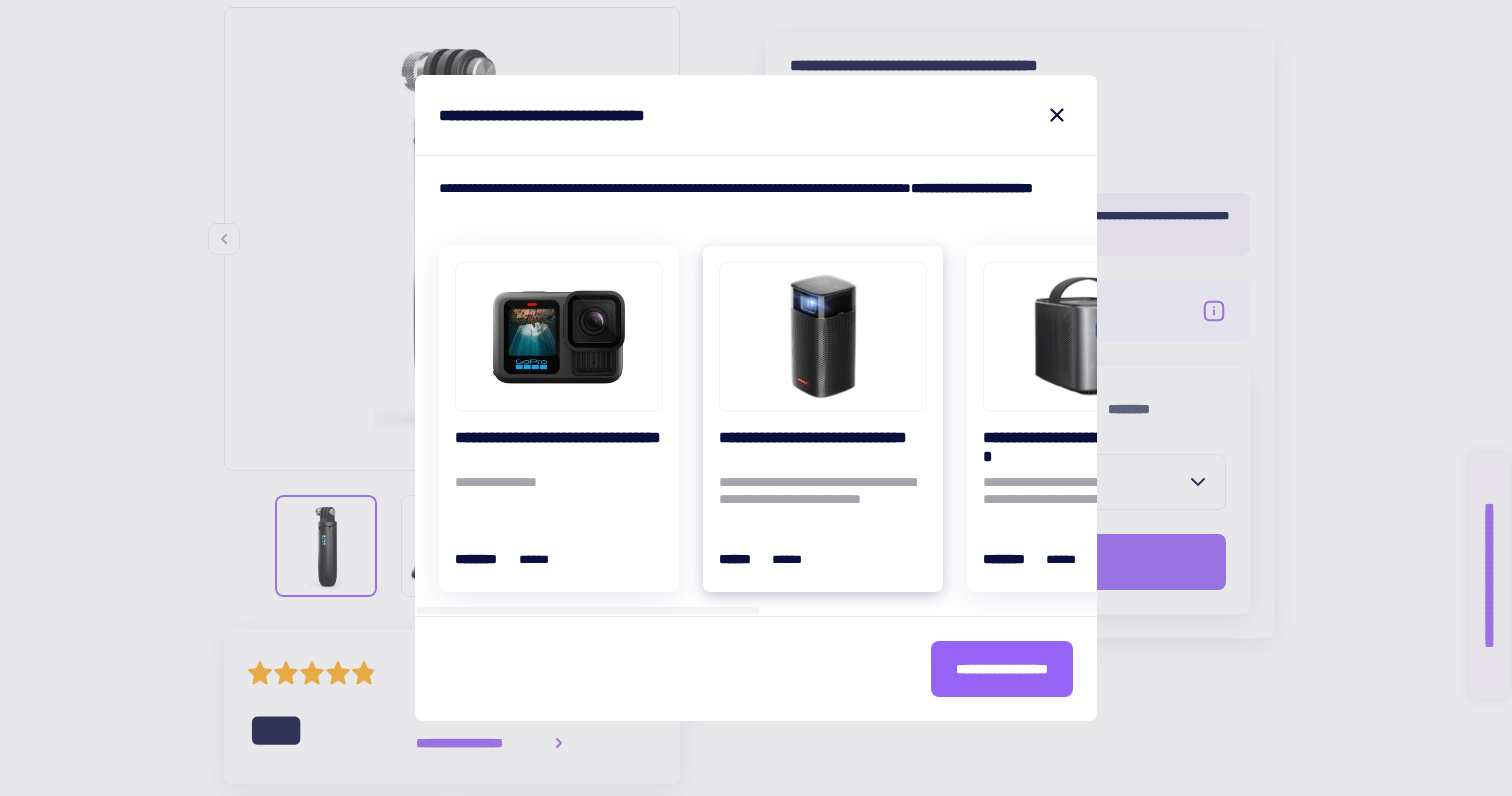 click at bounding box center [823, 337] 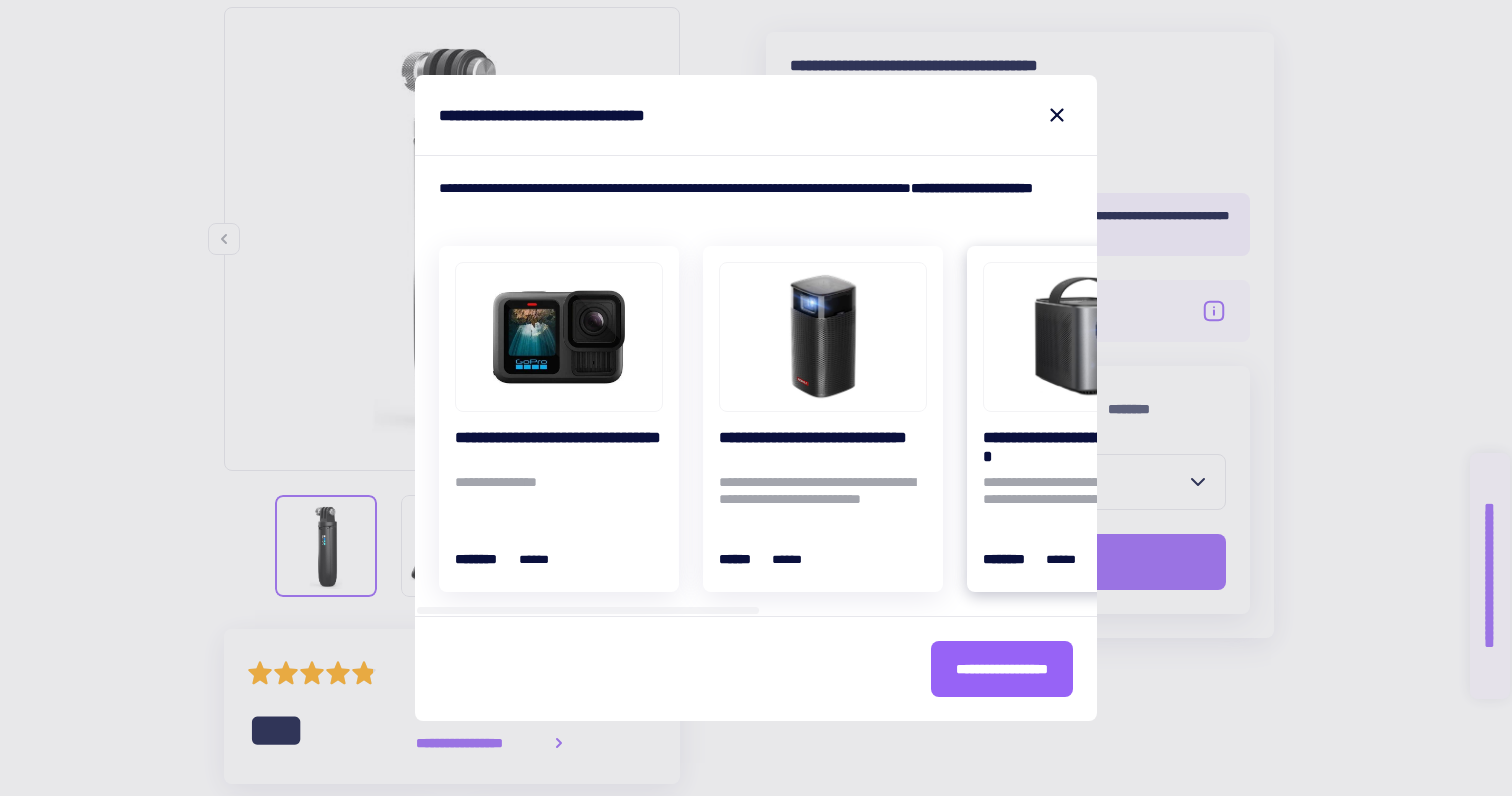 click at bounding box center [1087, 337] 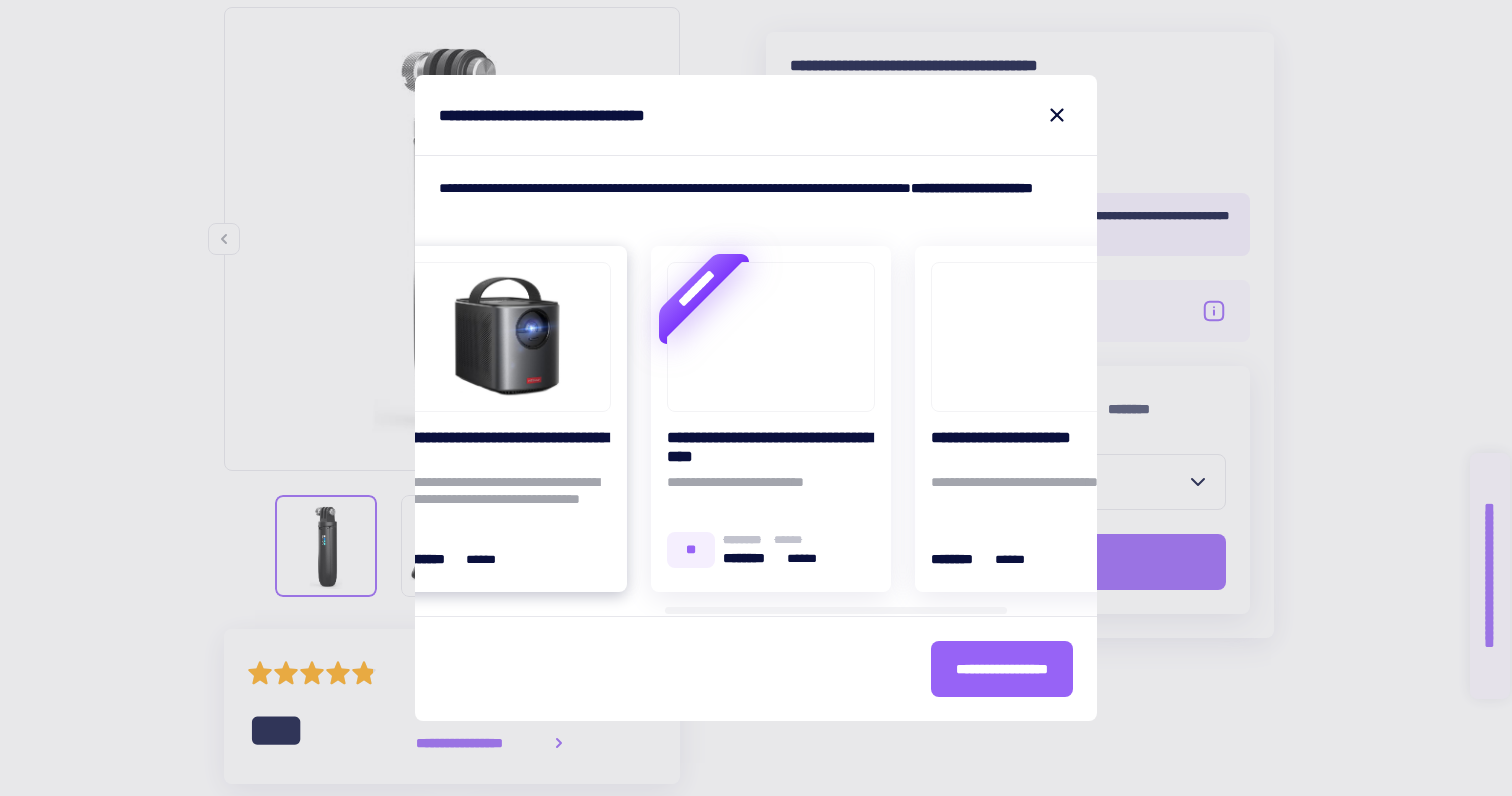 scroll, scrollTop: 0, scrollLeft: 662, axis: horizontal 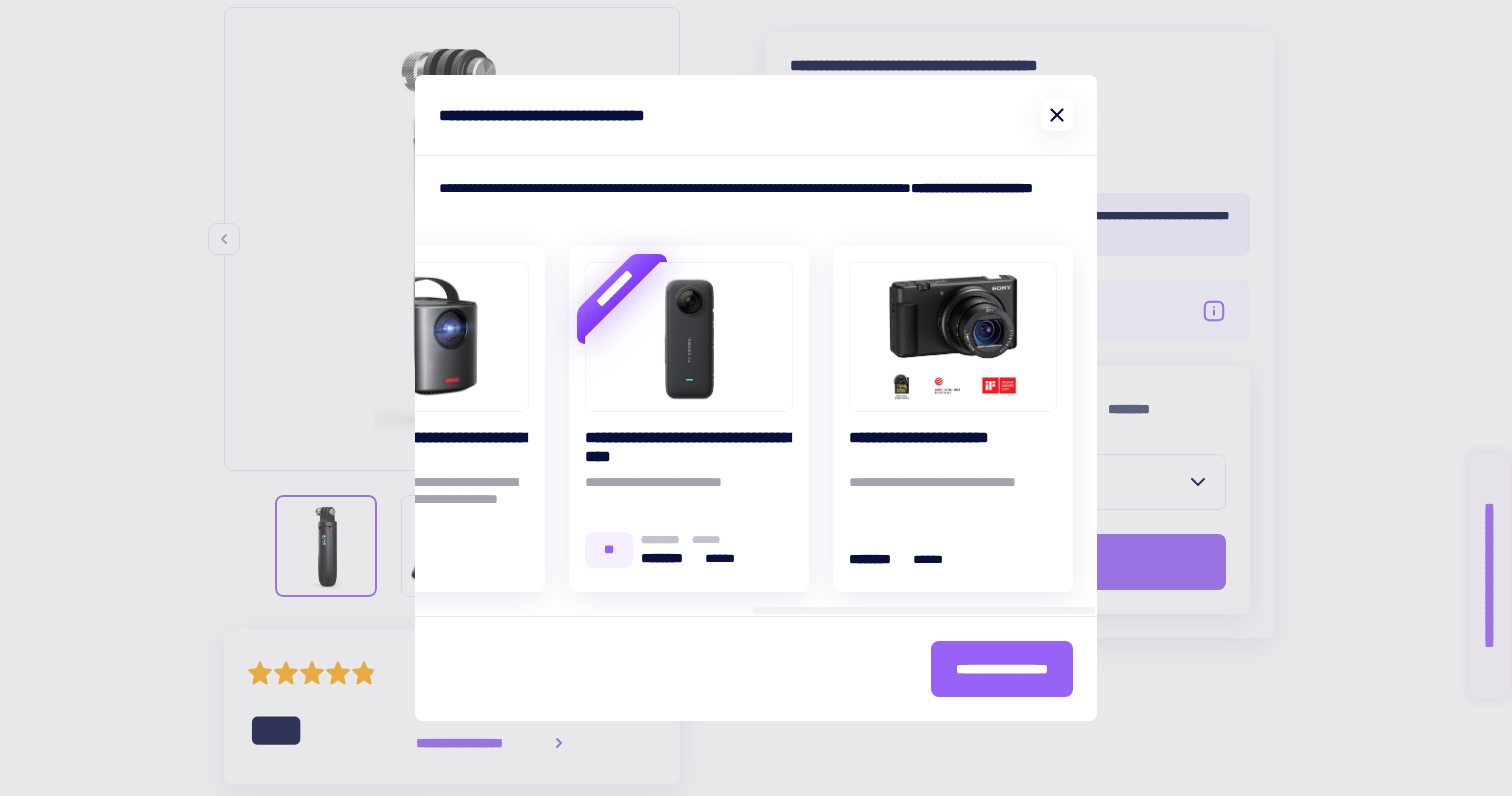 click 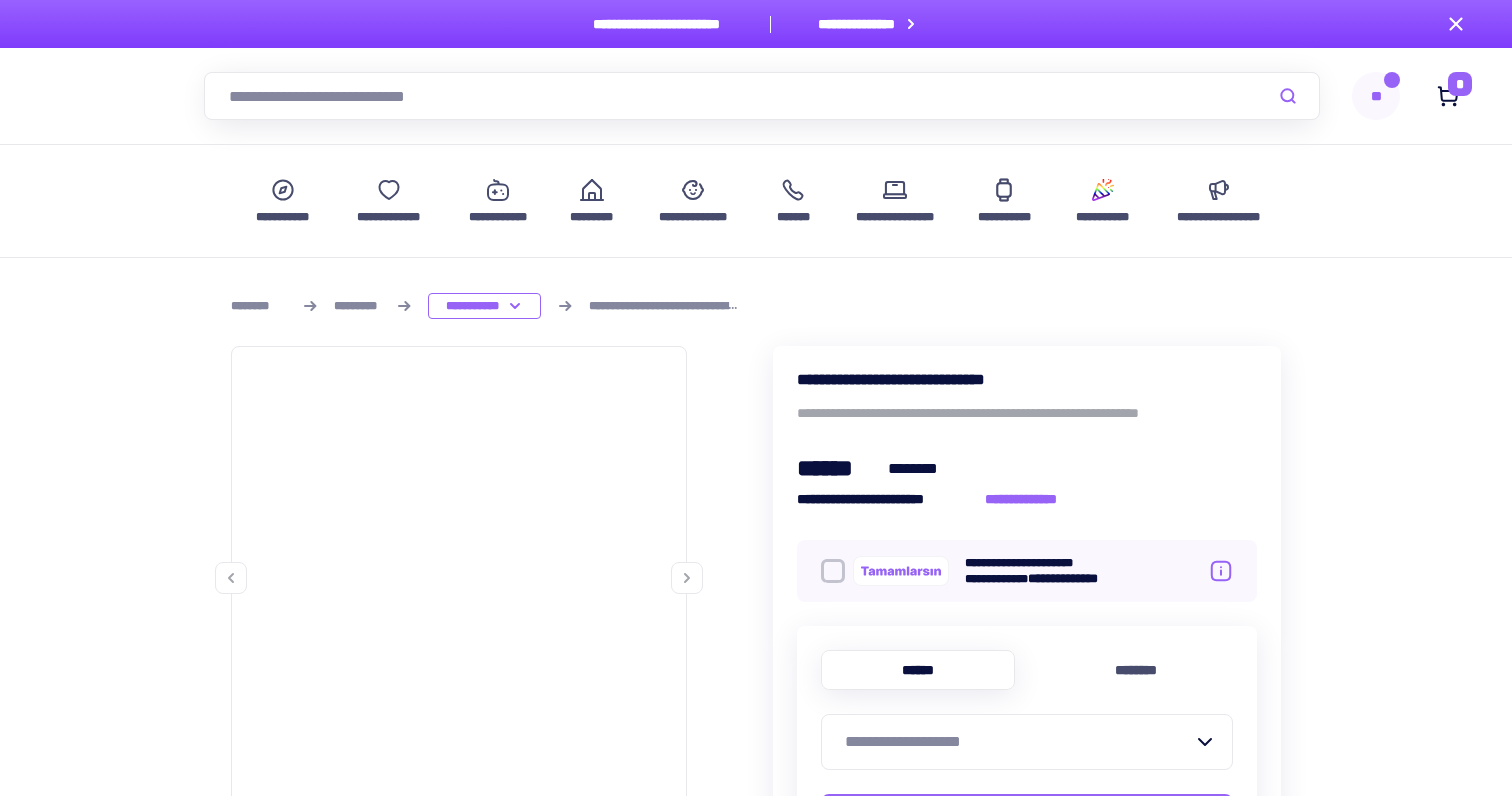 scroll, scrollTop: 0, scrollLeft: 0, axis: both 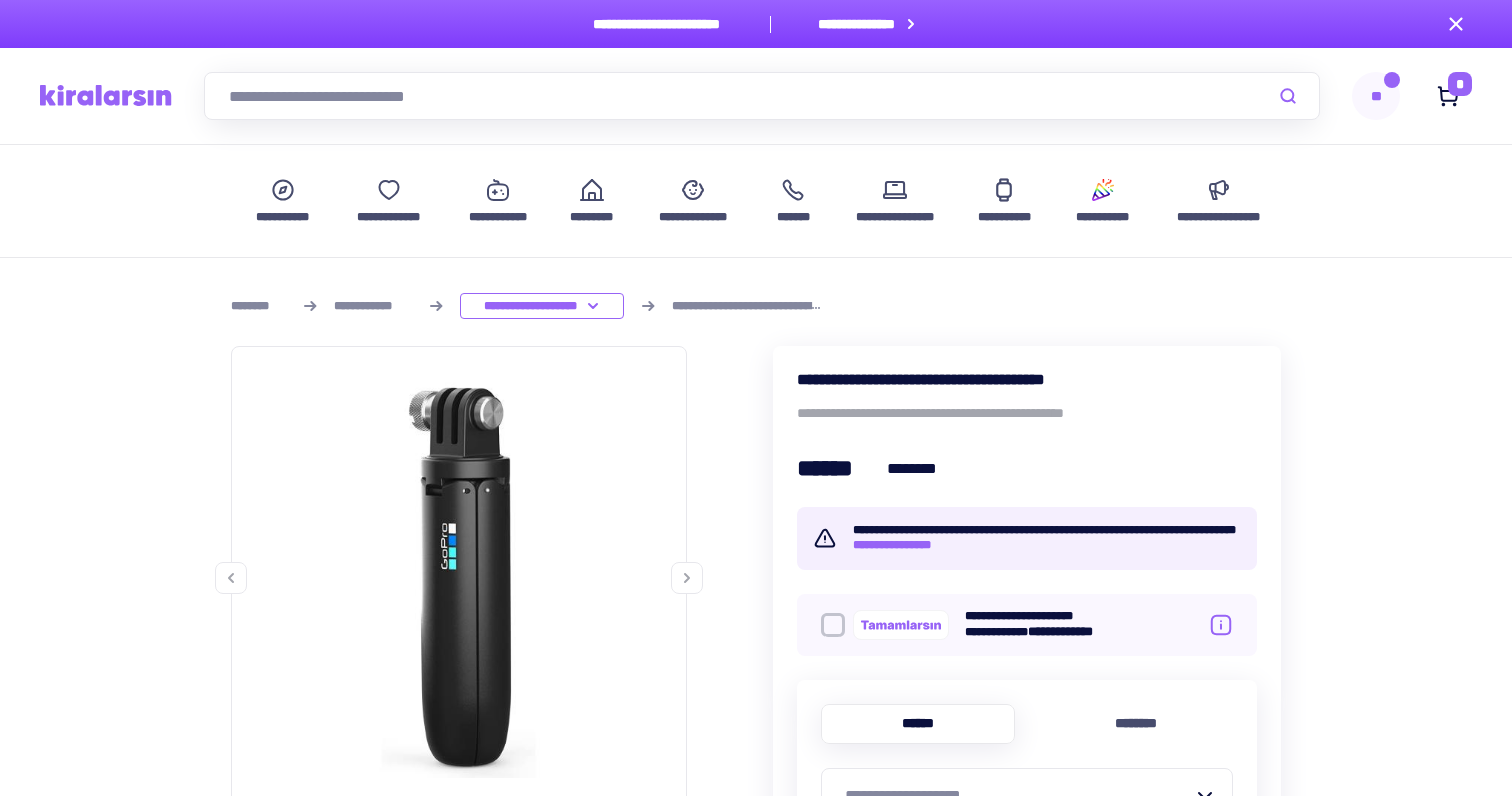 click on "**********" at bounding box center (900, 545) 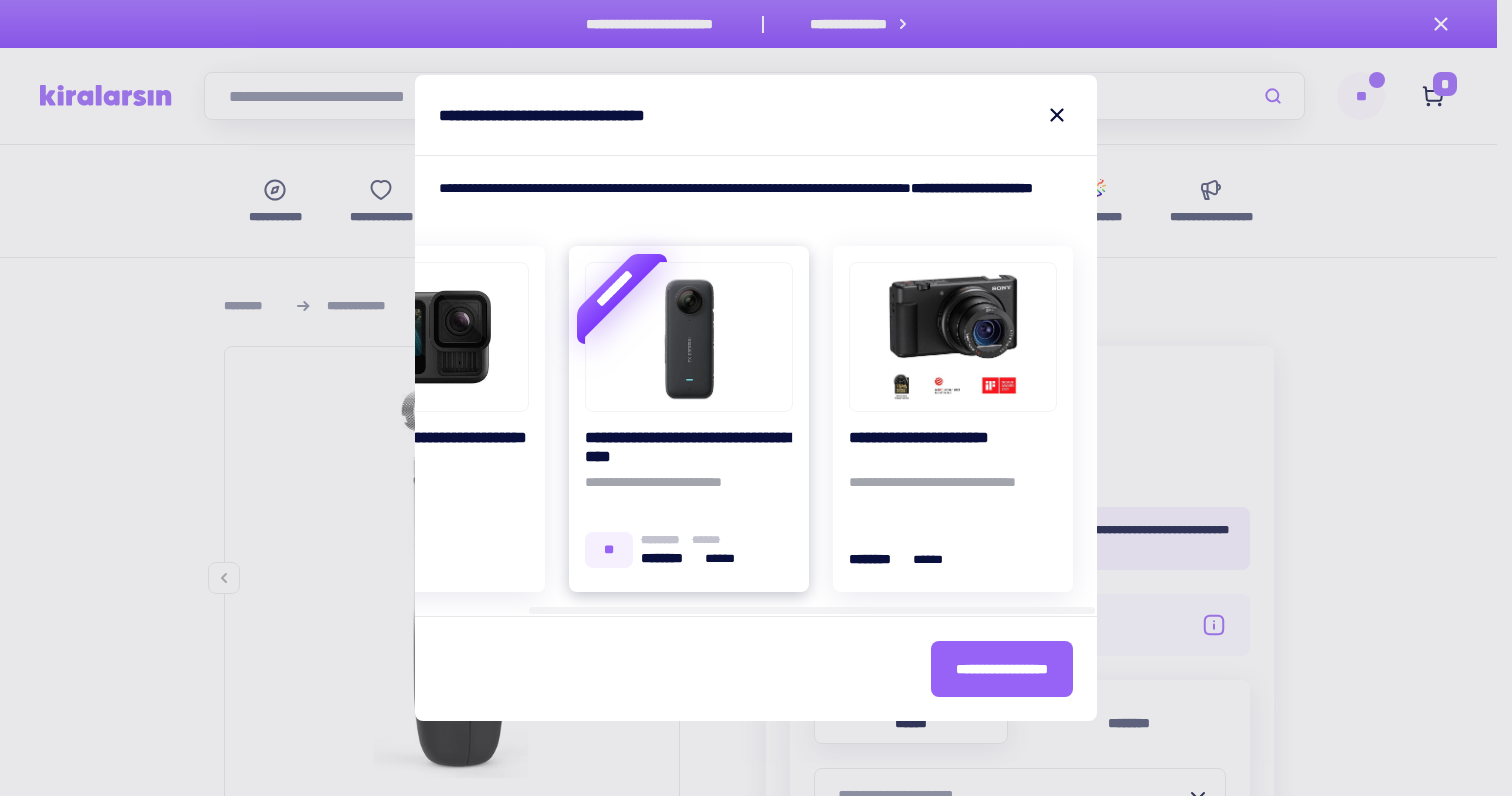 scroll, scrollTop: 0, scrollLeft: 0, axis: both 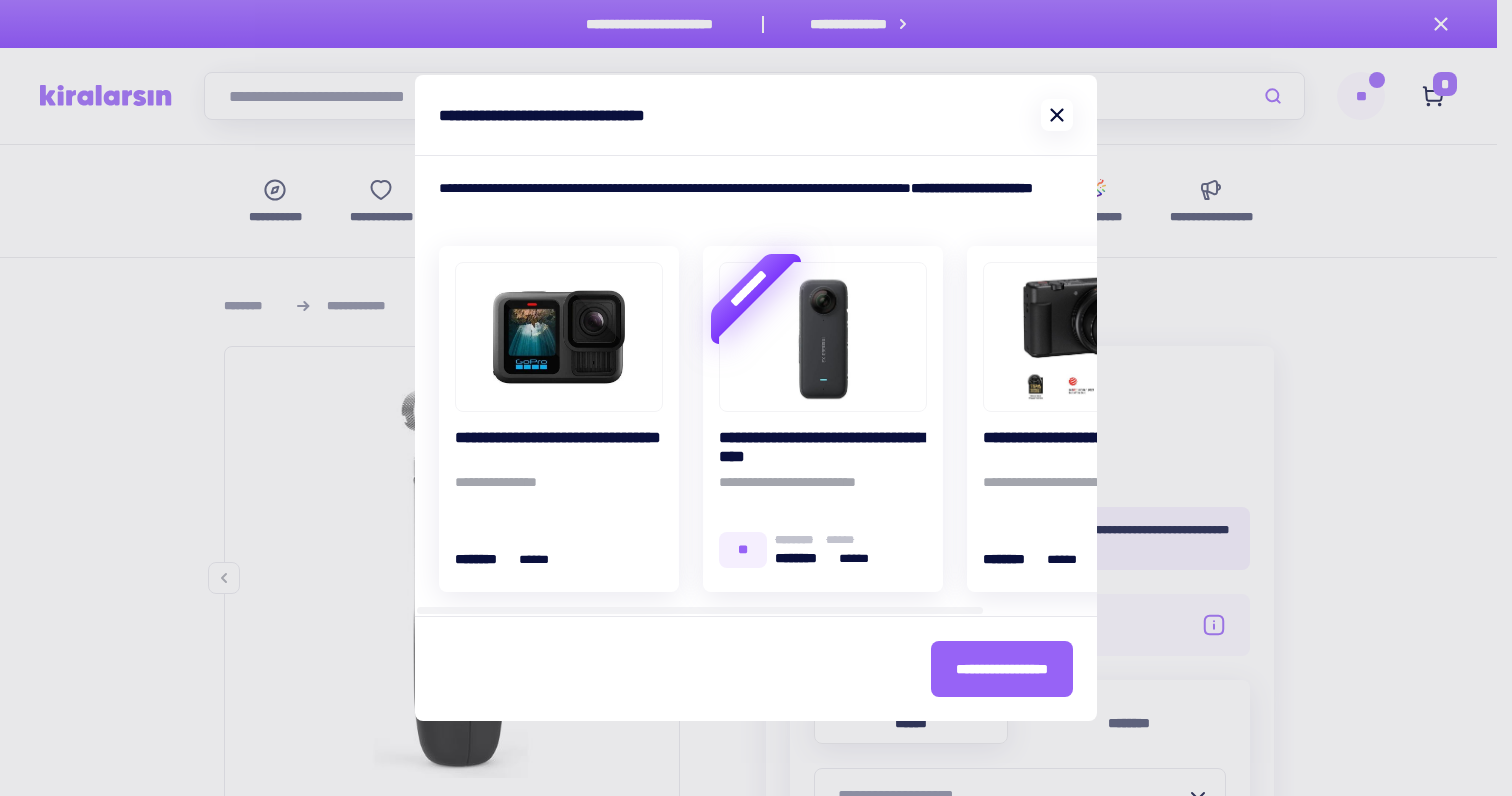 click 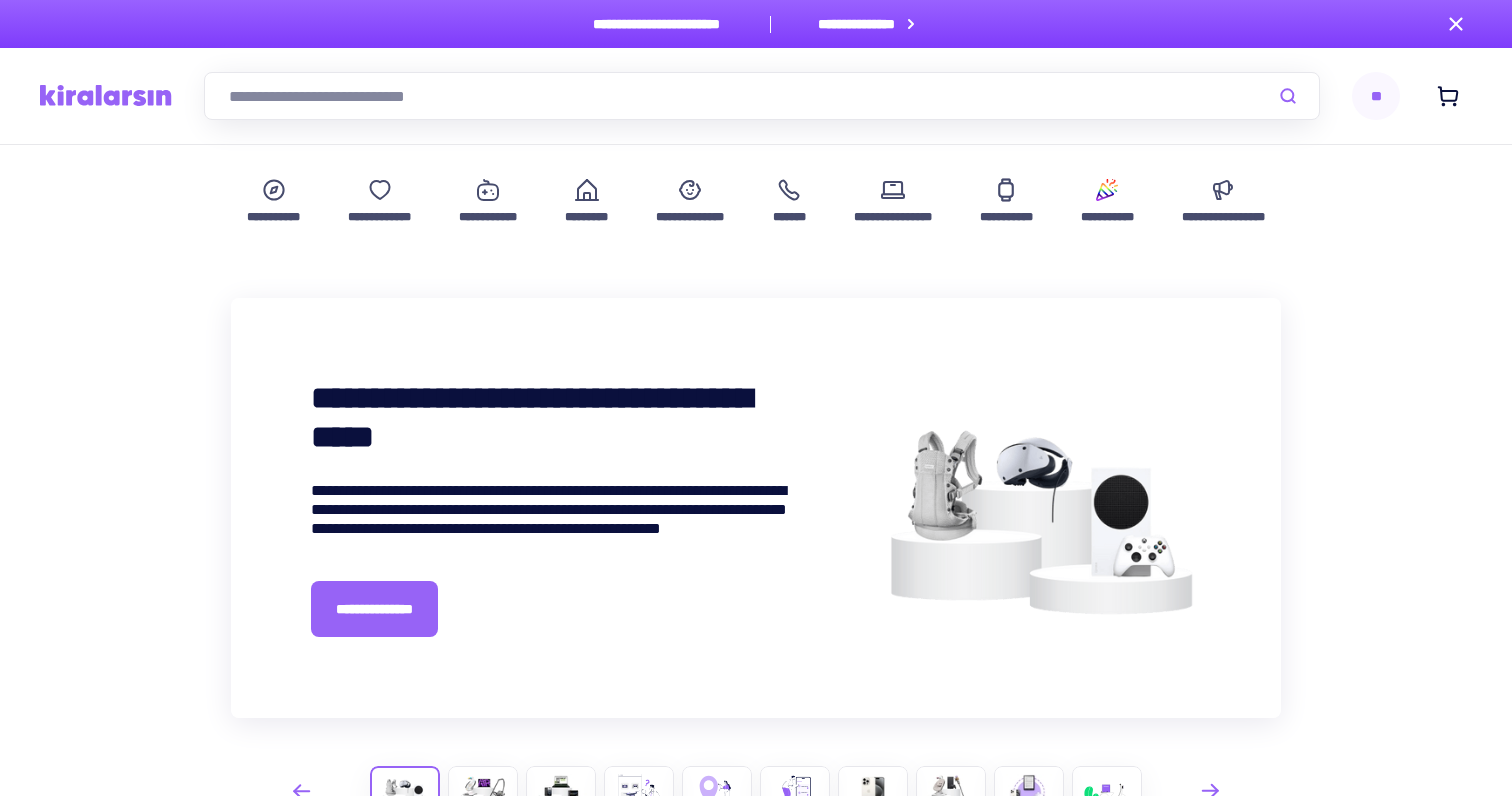 scroll, scrollTop: 0, scrollLeft: 0, axis: both 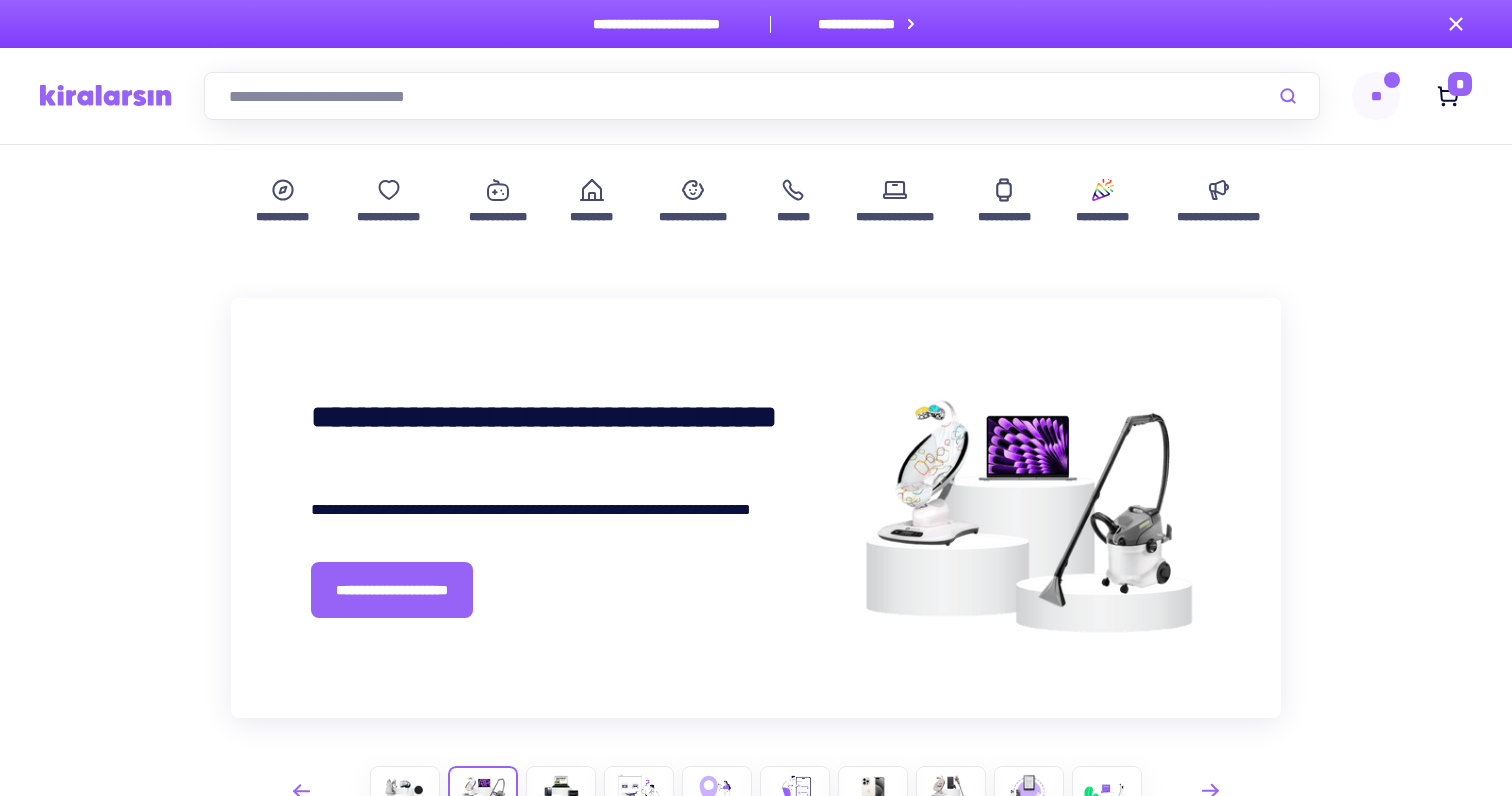 click on "**" at bounding box center [1376, 96] 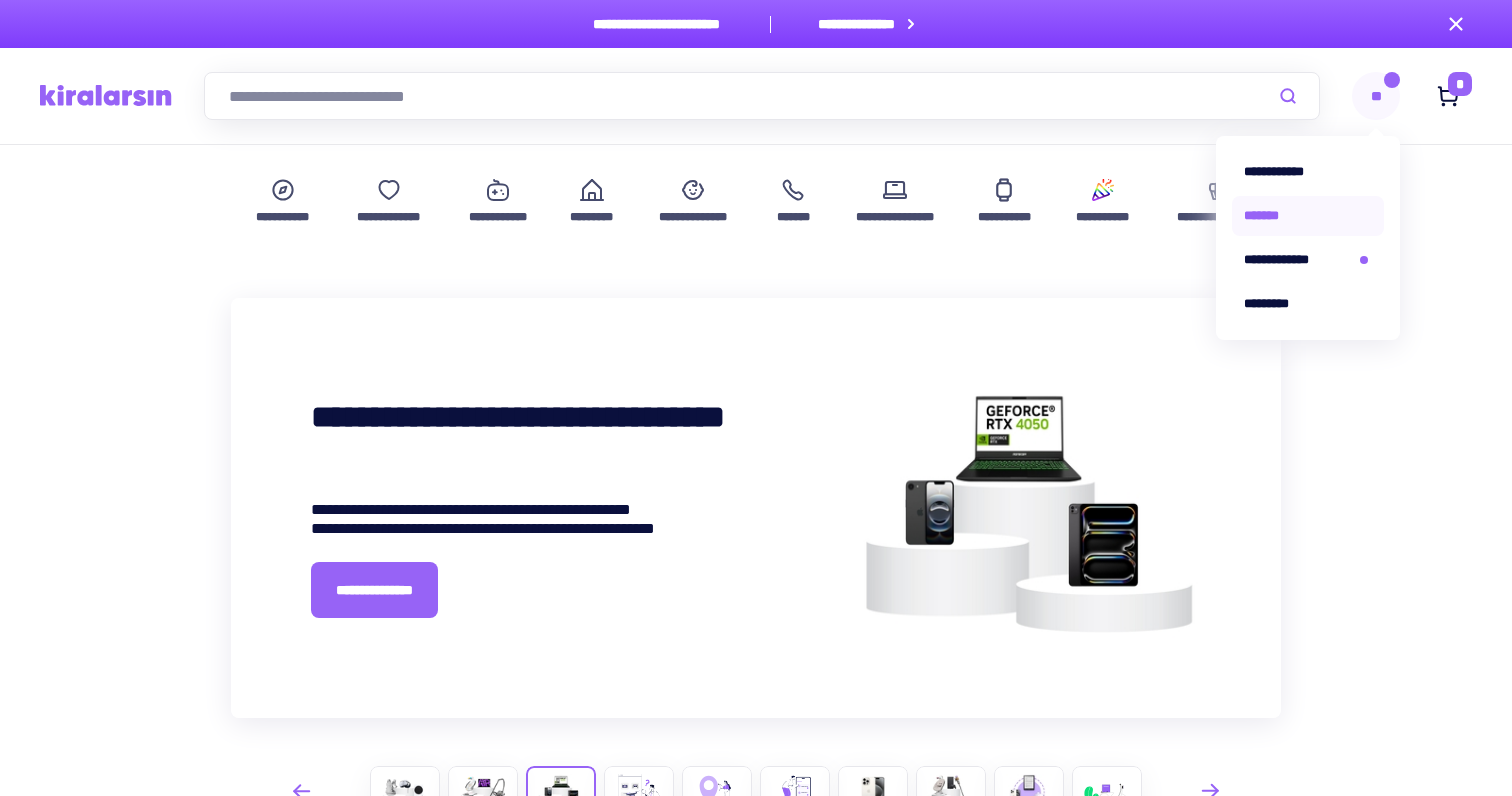 click on "*******" at bounding box center [1308, 216] 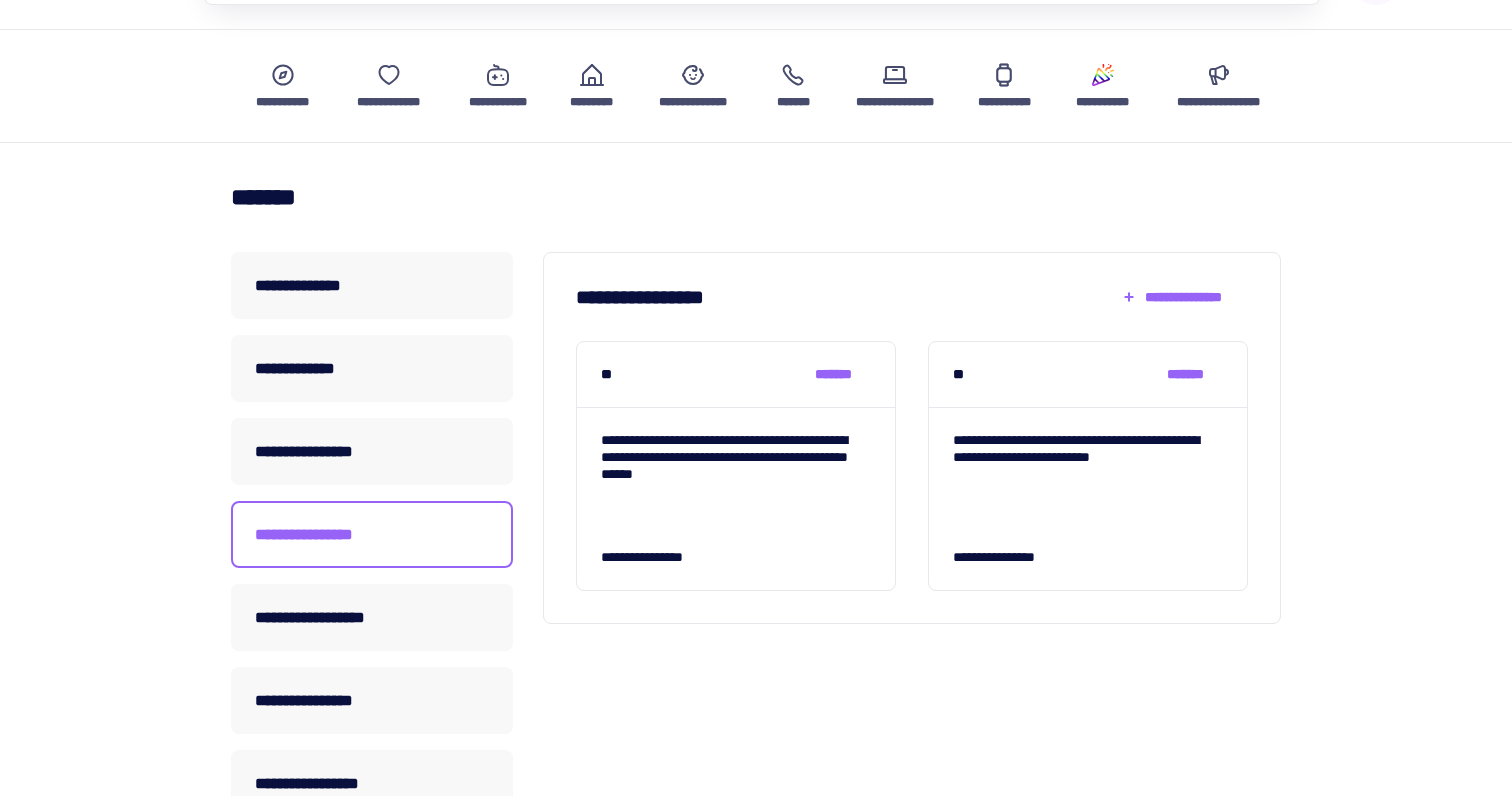 scroll, scrollTop: 143, scrollLeft: 0, axis: vertical 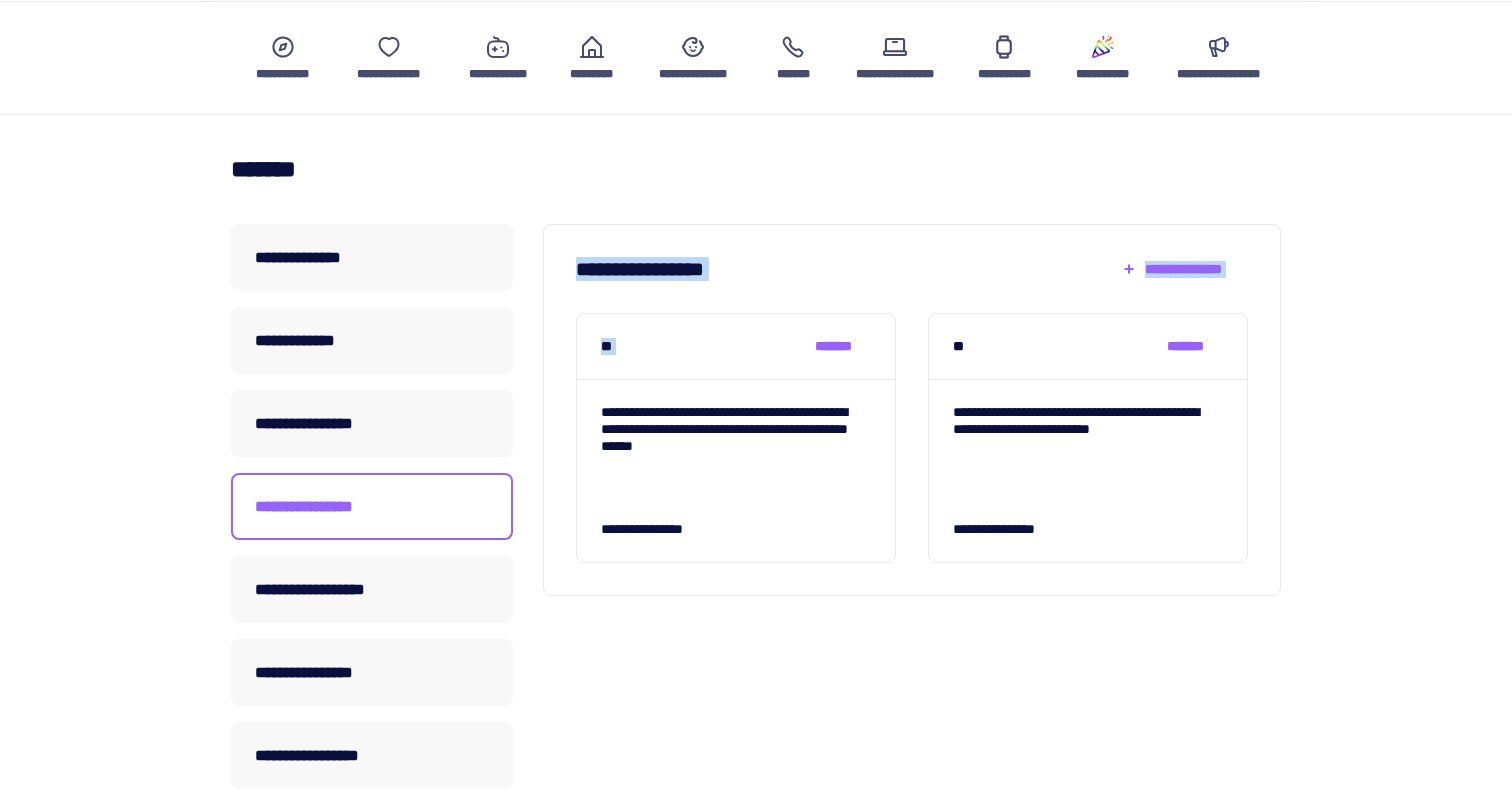 drag, startPoint x: 575, startPoint y: 265, endPoint x: 778, endPoint y: 285, distance: 203.98285 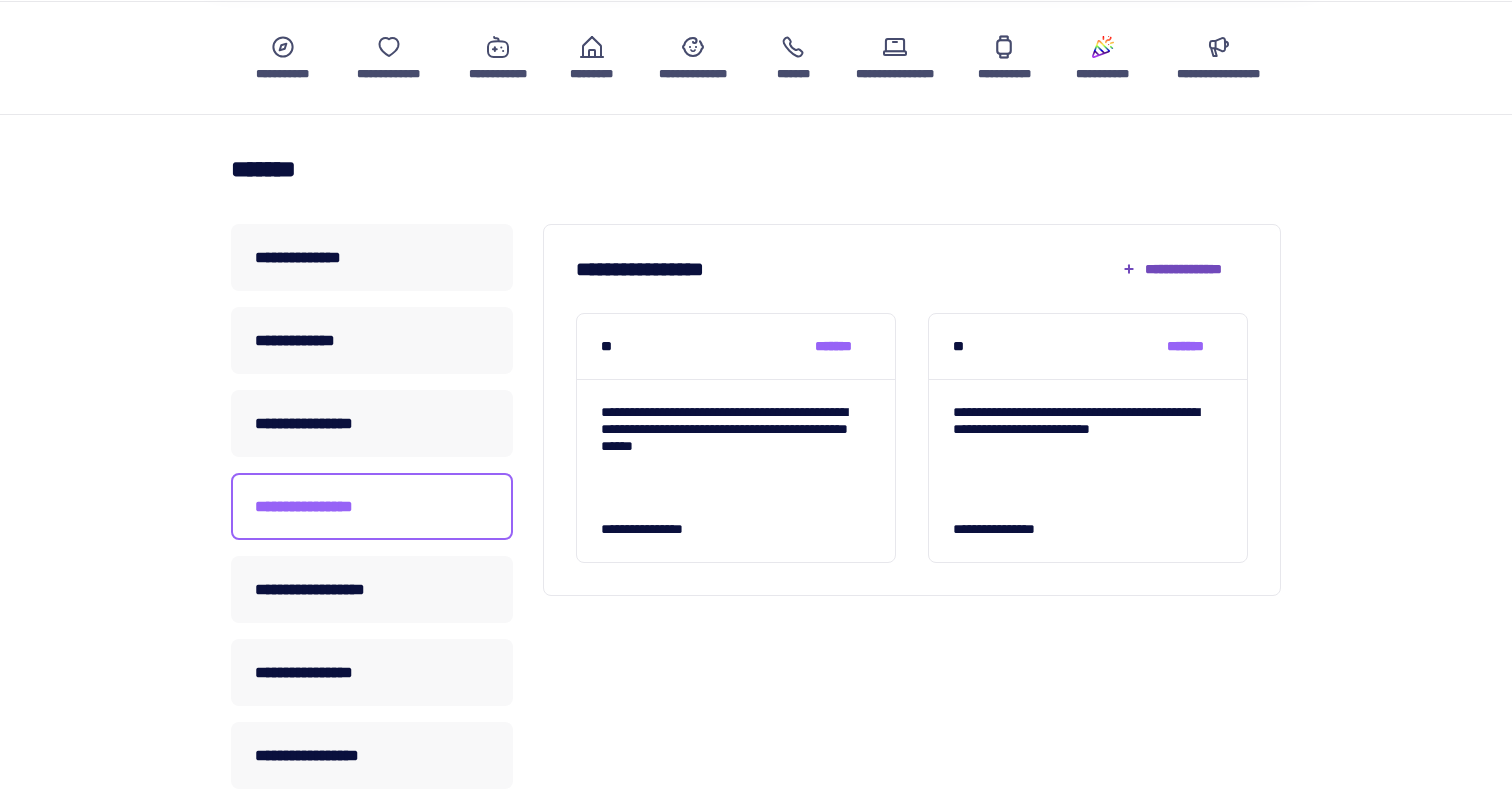 click on "**********" at bounding box center [1184, 269] 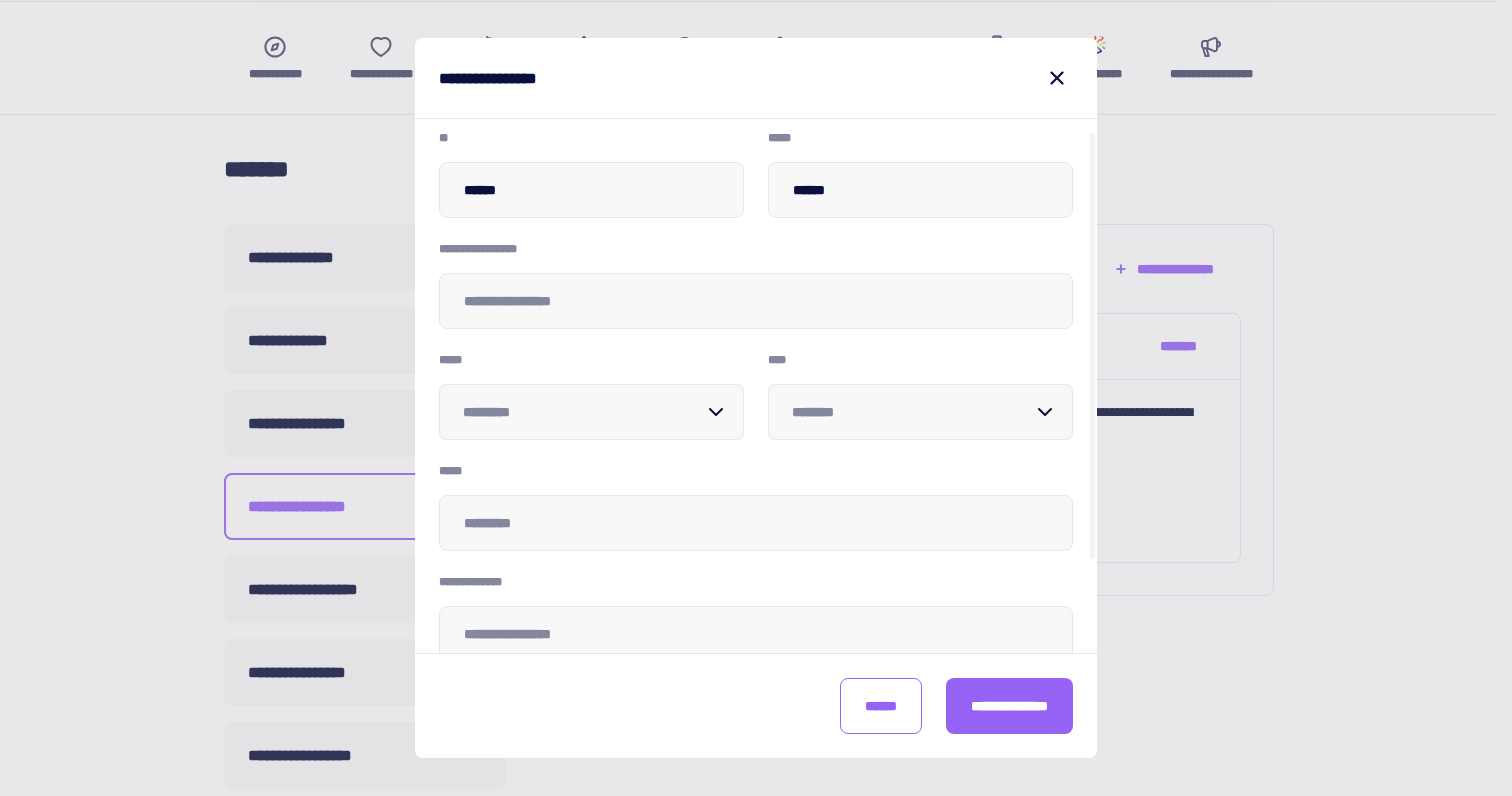 scroll, scrollTop: 16, scrollLeft: 0, axis: vertical 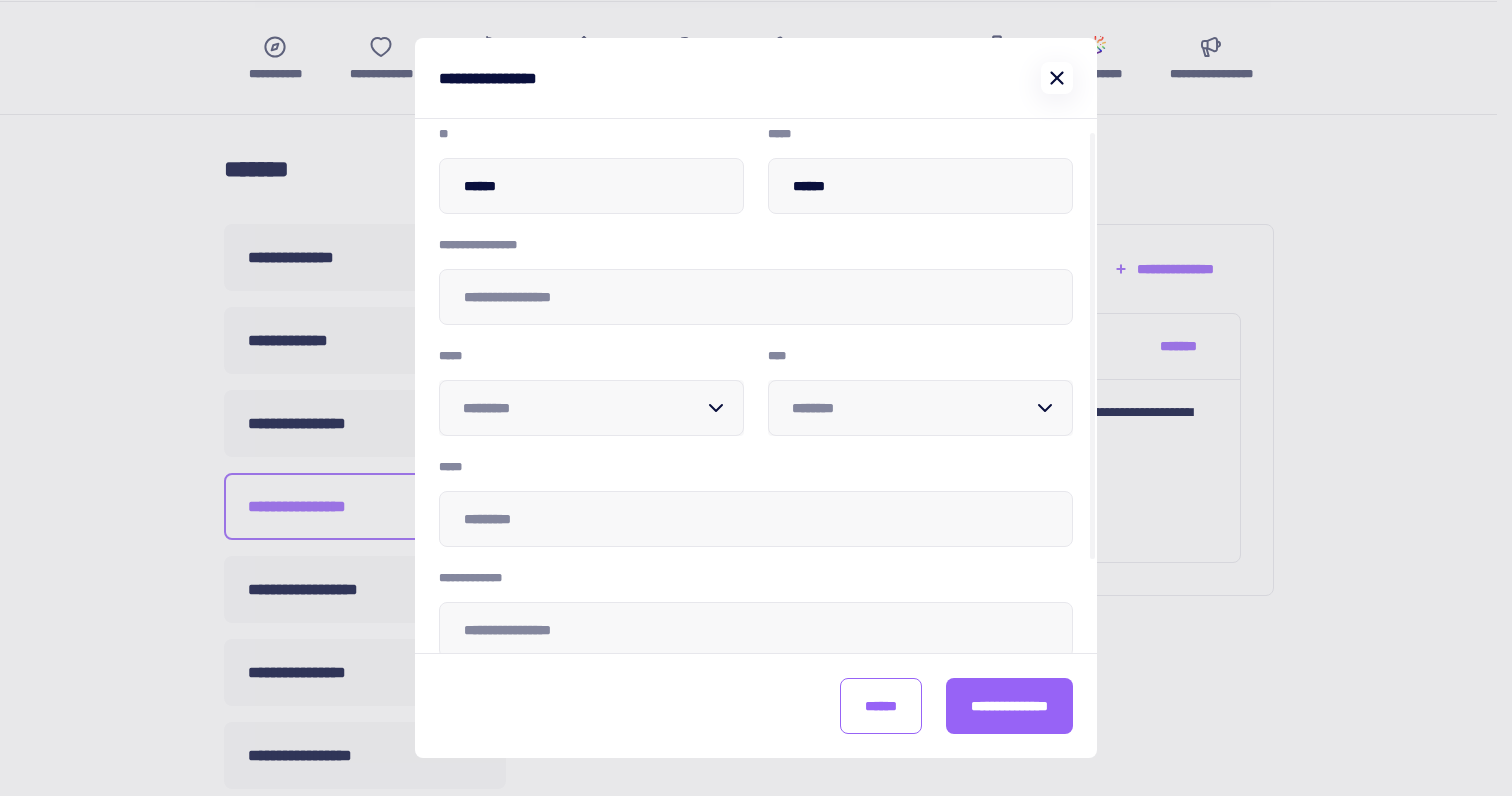 click 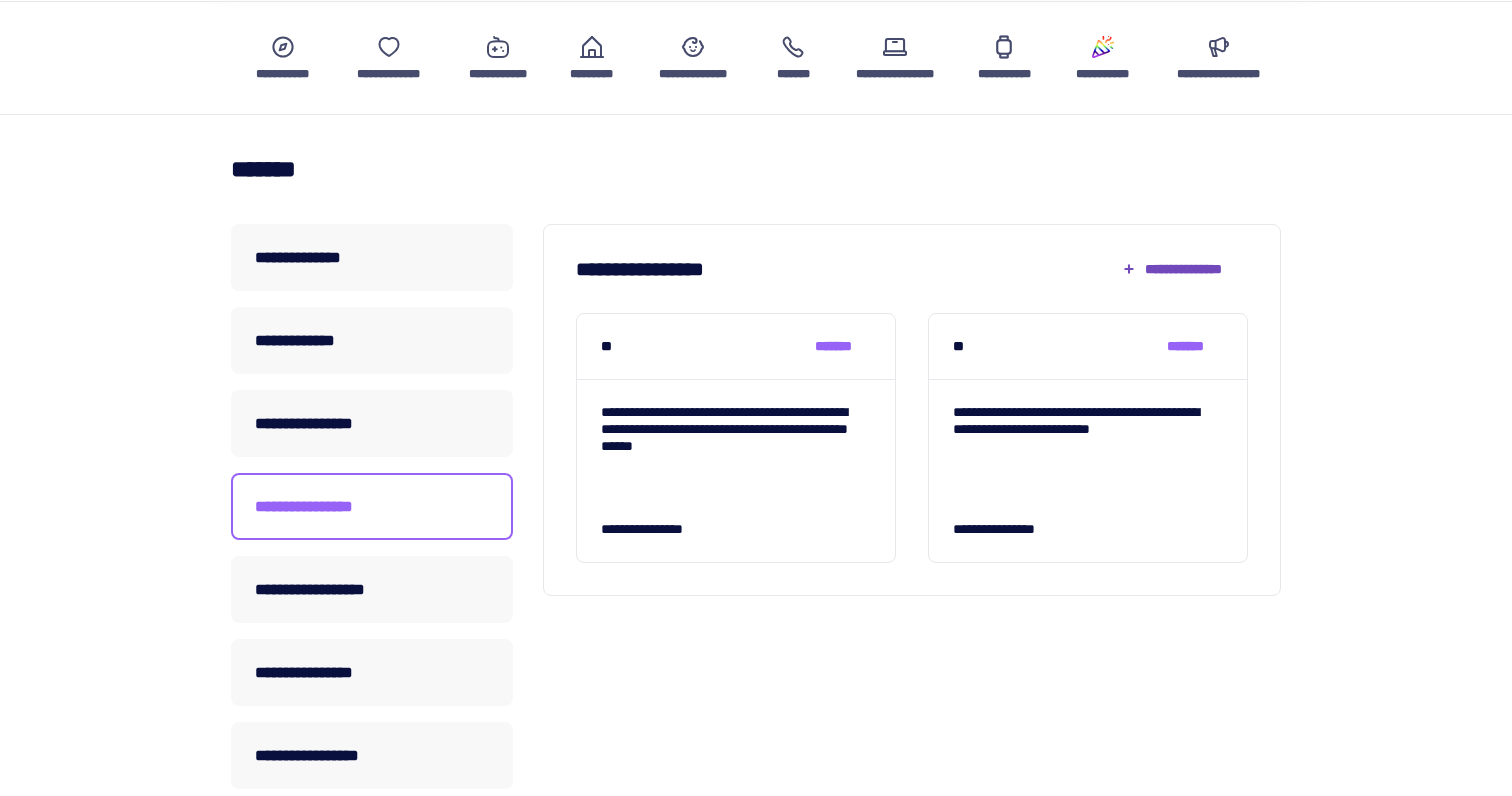click on "**********" at bounding box center [1184, 269] 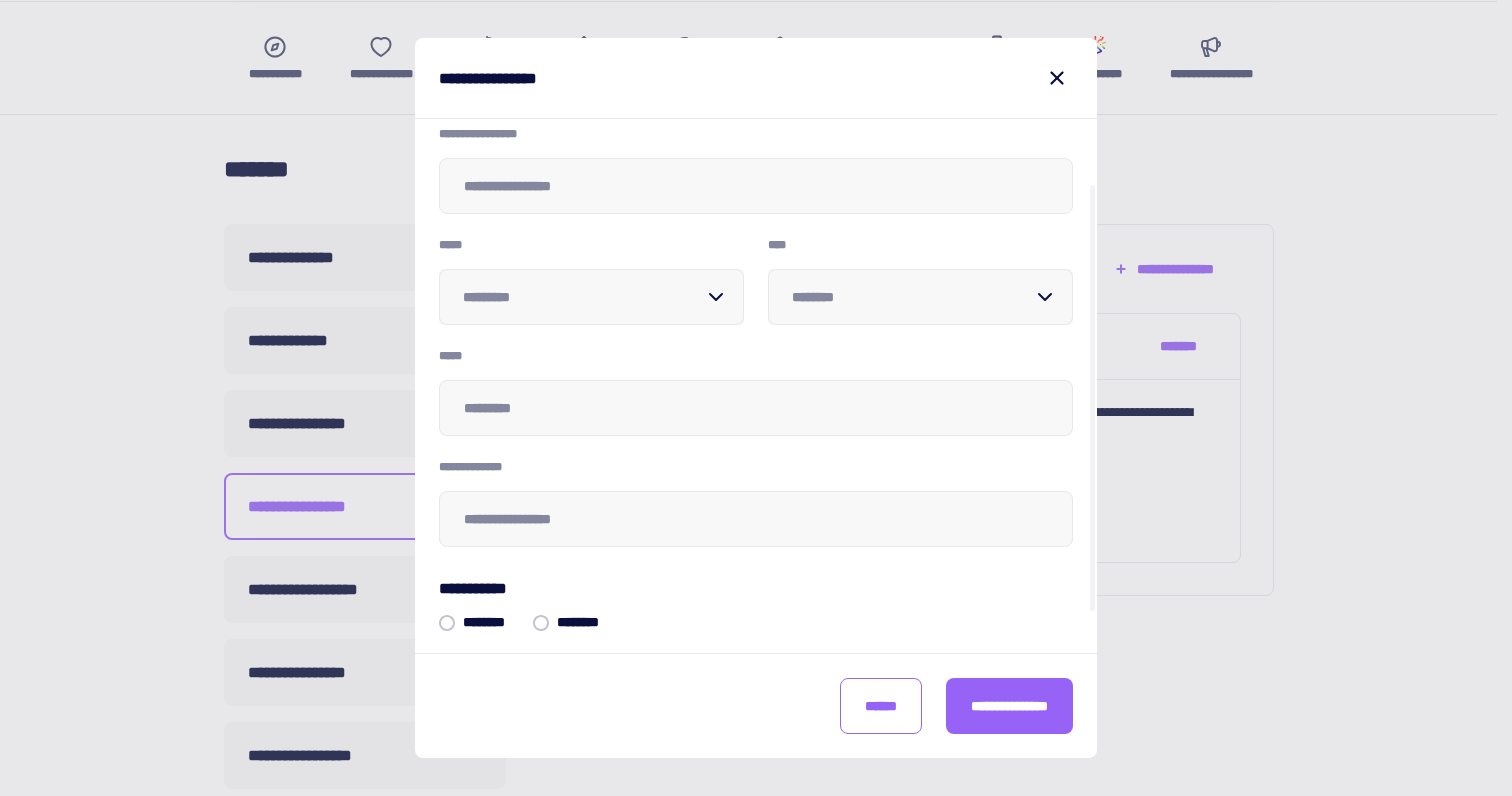 scroll, scrollTop: 129, scrollLeft: 0, axis: vertical 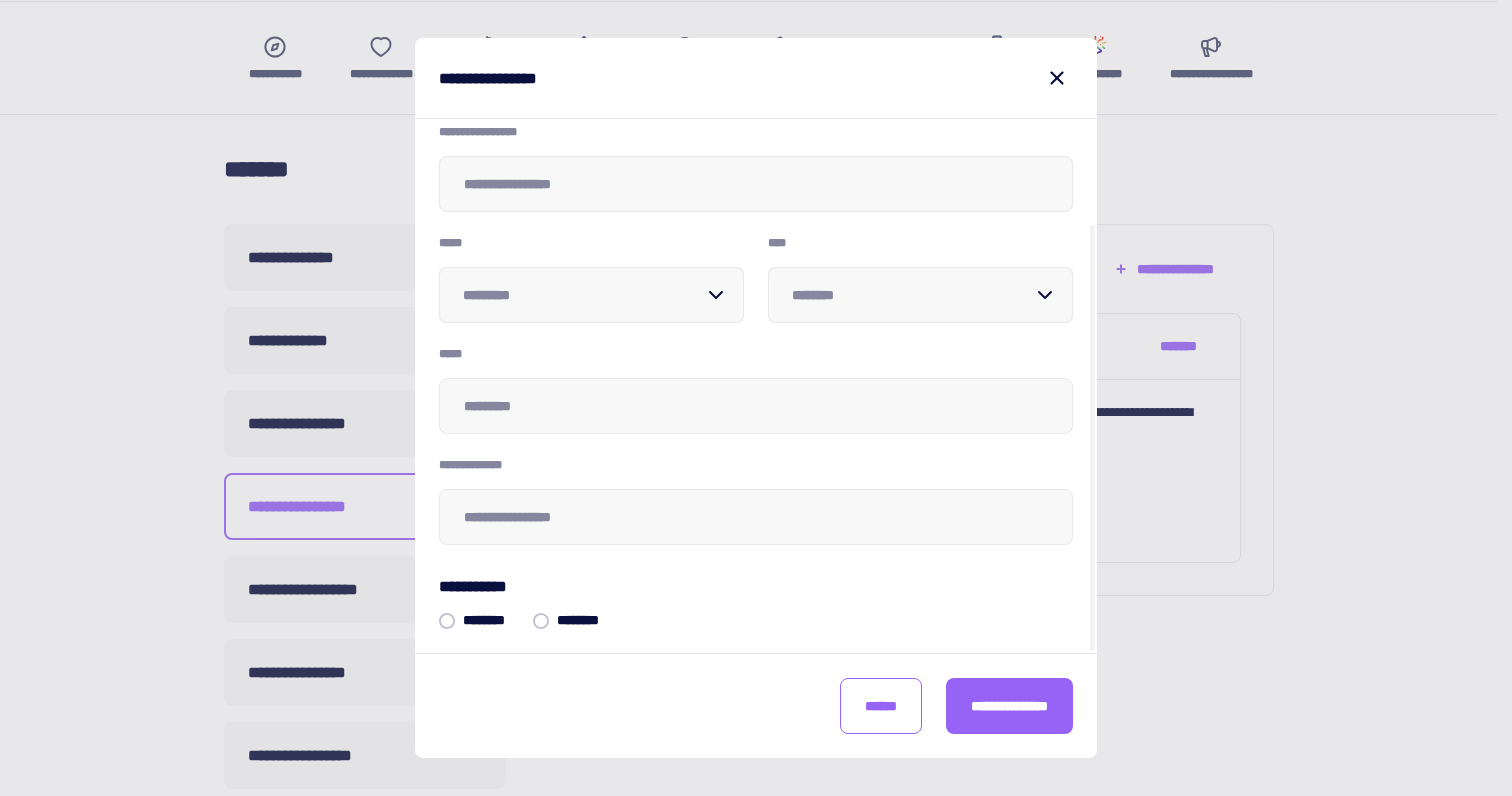 click at bounding box center [541, 621] 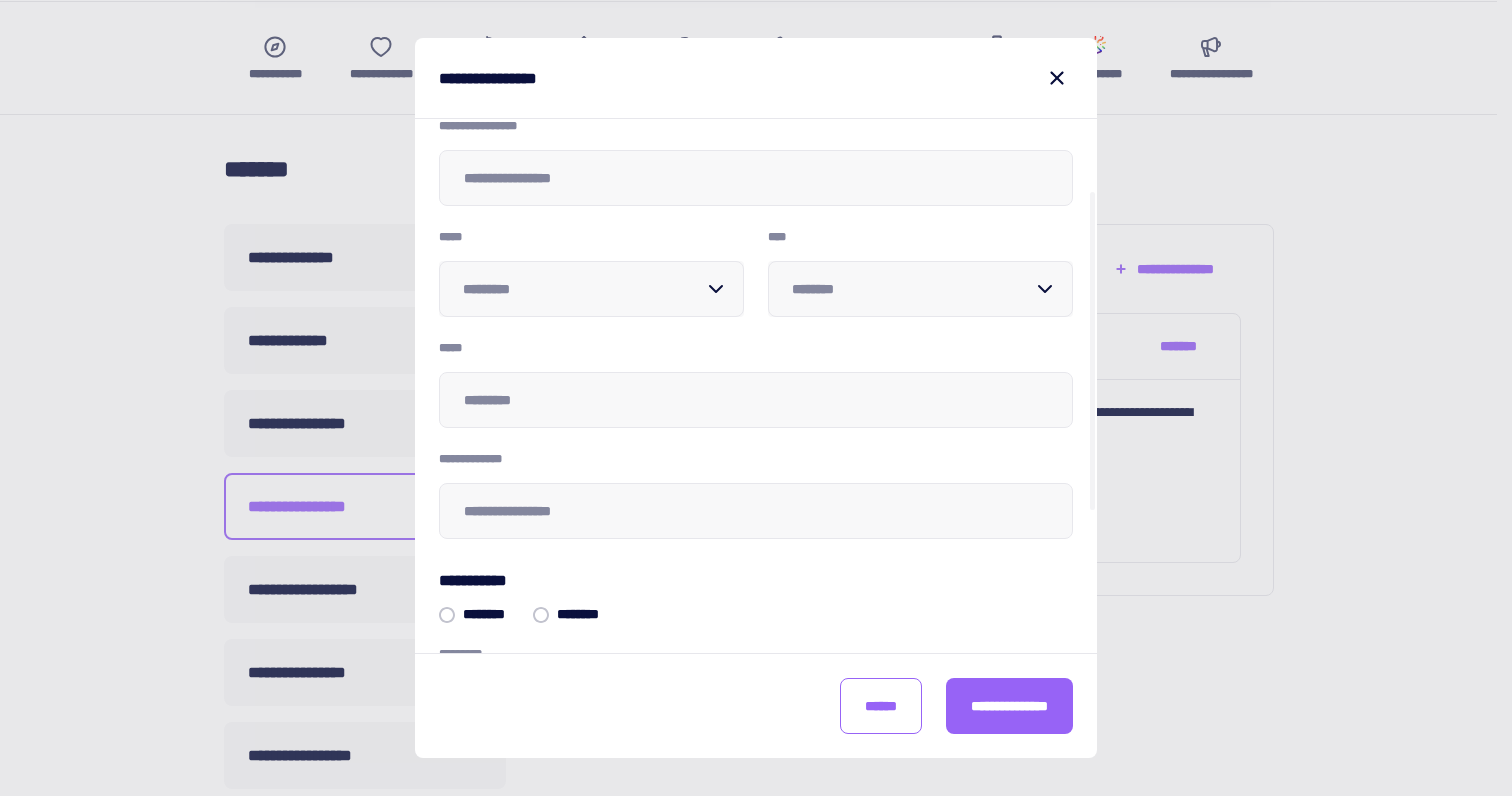 scroll, scrollTop: 351, scrollLeft: 0, axis: vertical 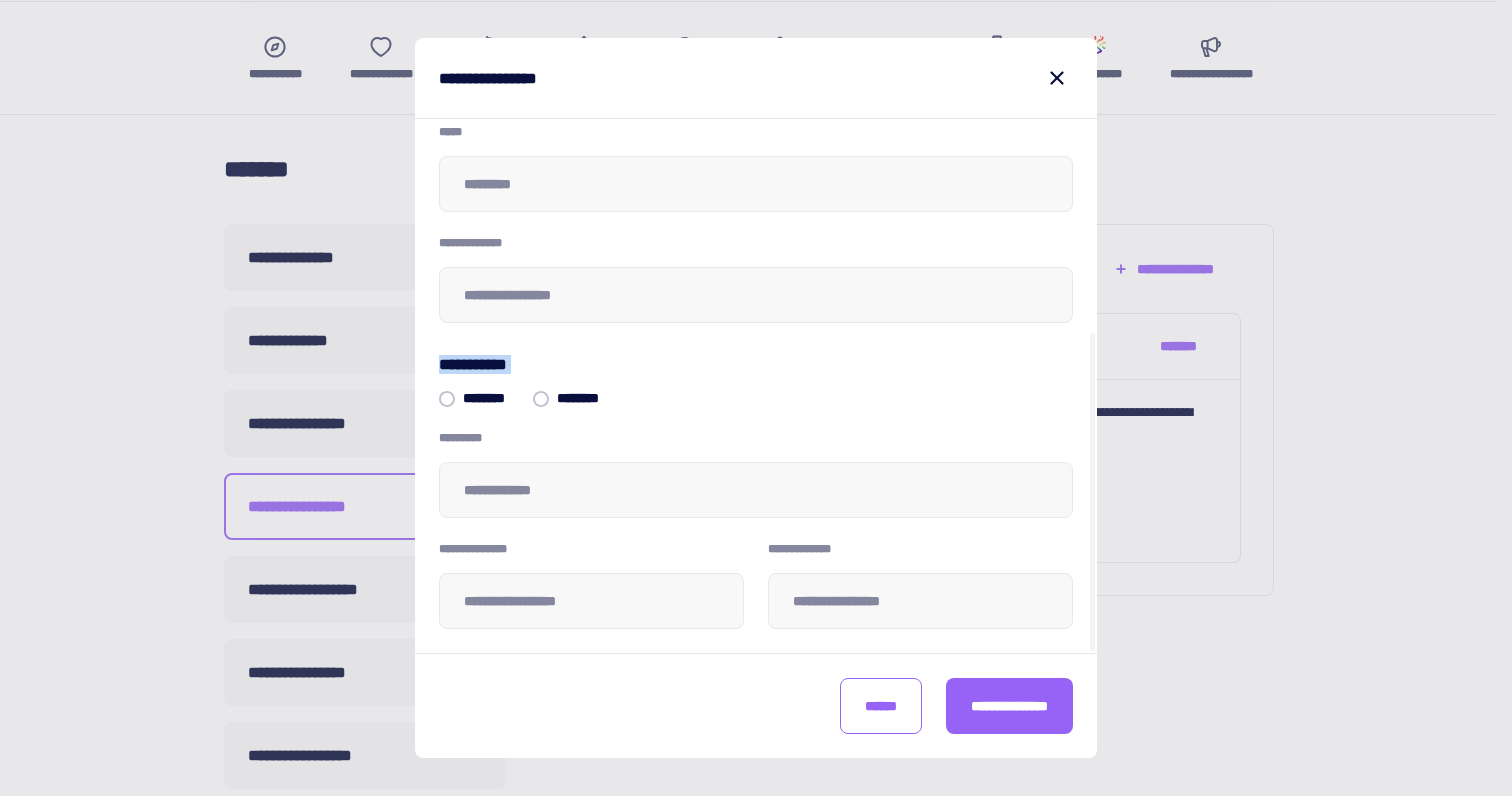 drag, startPoint x: 443, startPoint y: 358, endPoint x: 521, endPoint y: 381, distance: 81.32035 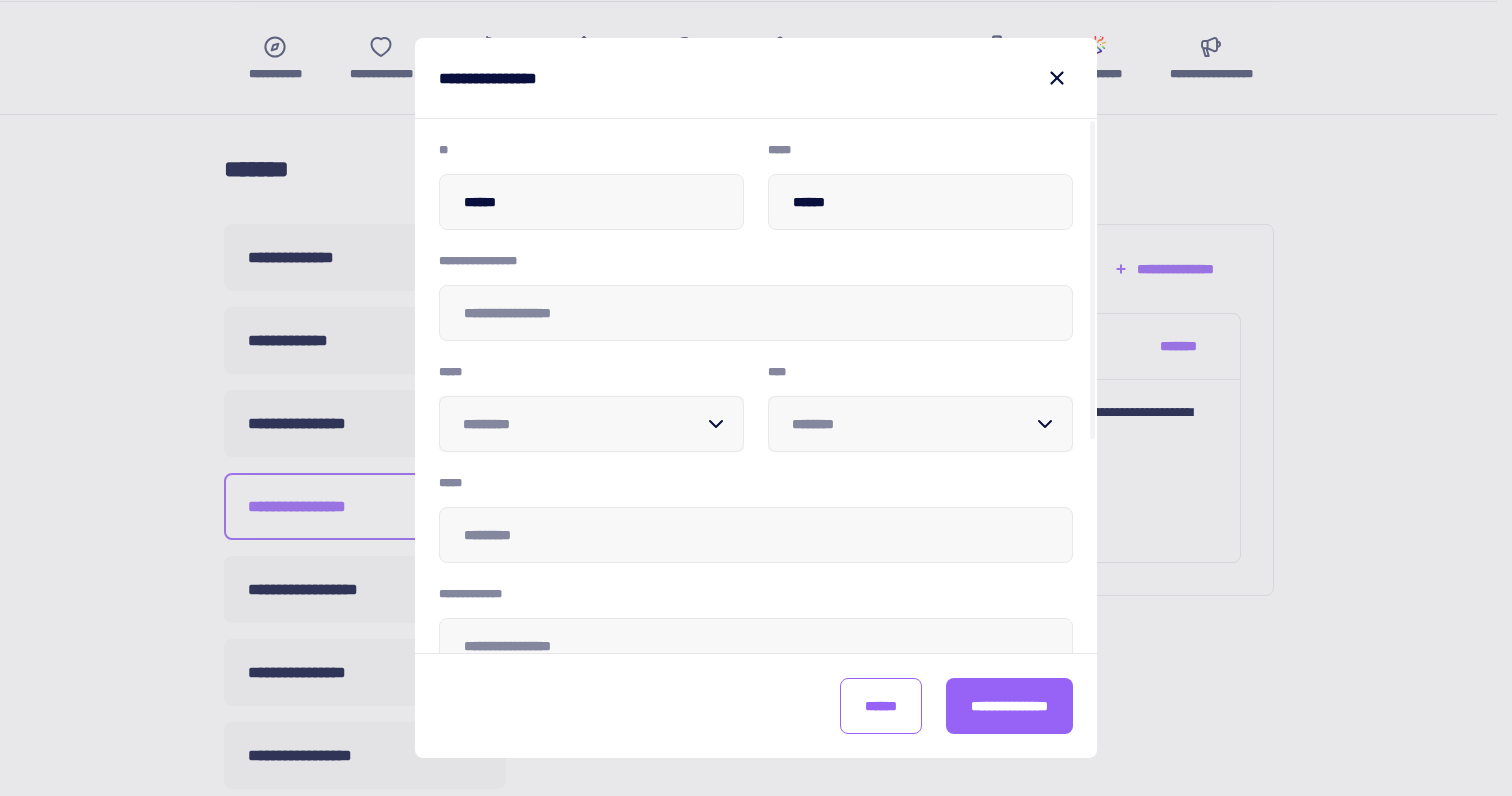 scroll, scrollTop: 351, scrollLeft: 0, axis: vertical 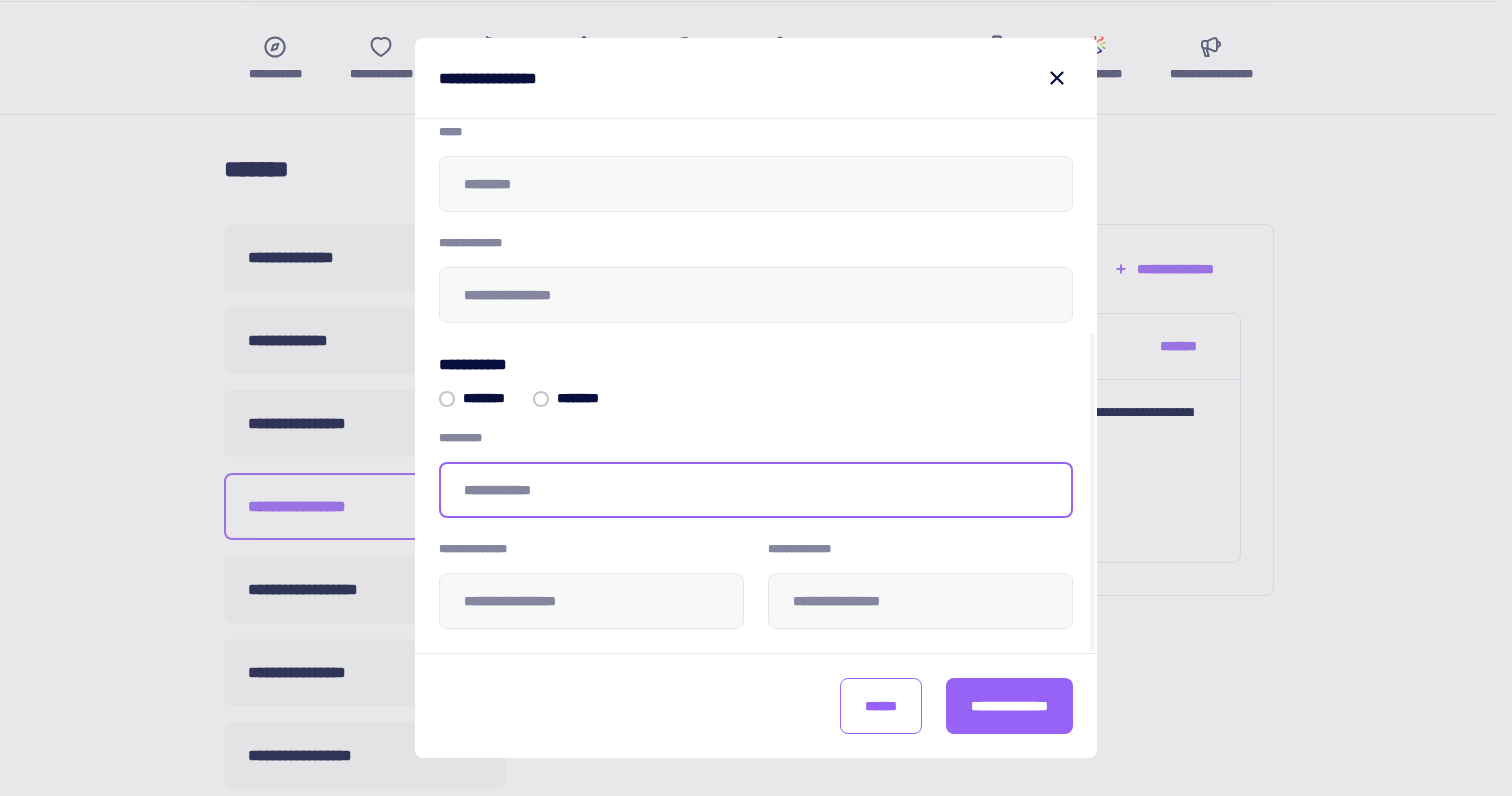 click at bounding box center (756, 490) 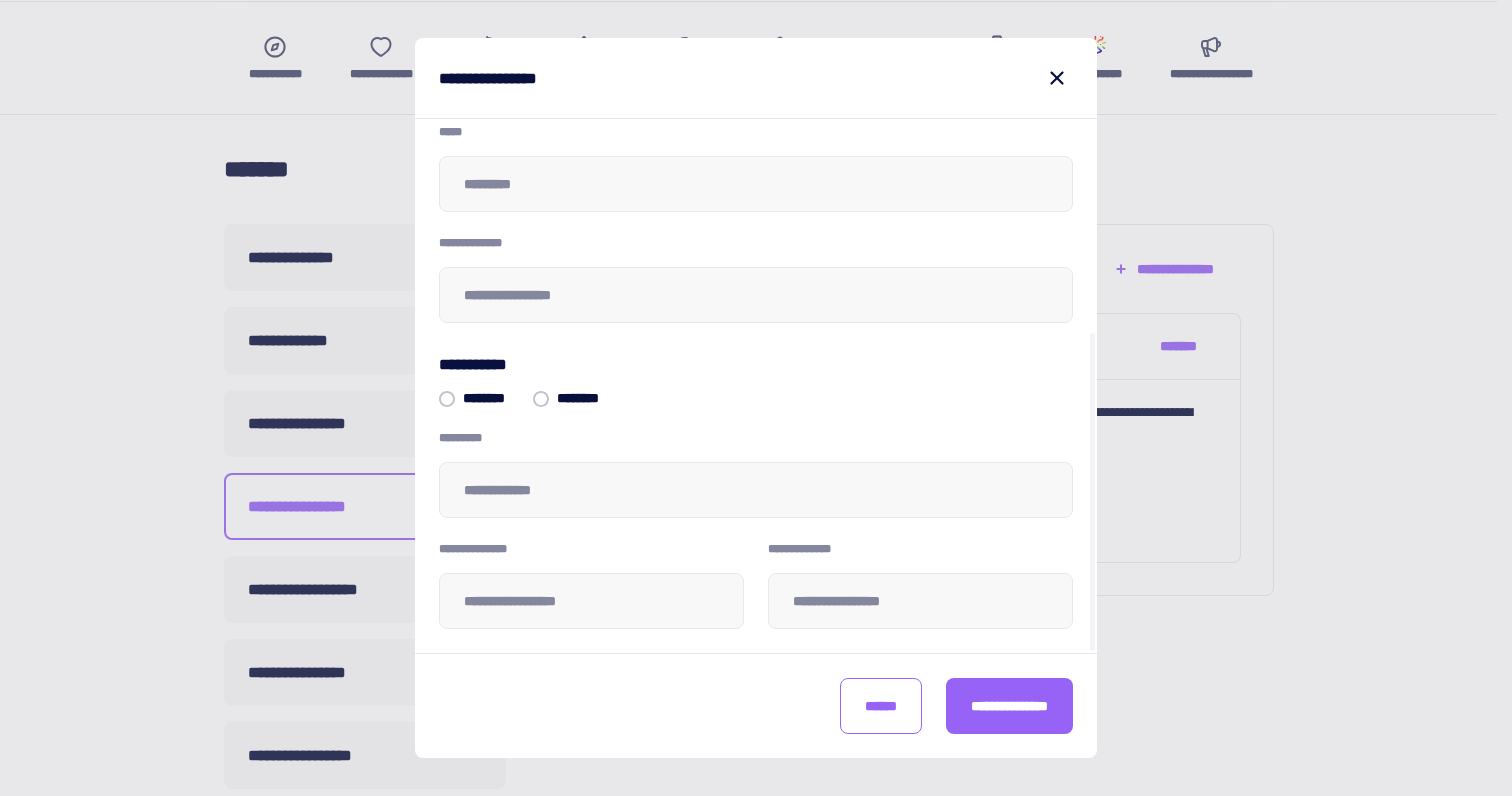 click on "**********" at bounding box center (756, 377) 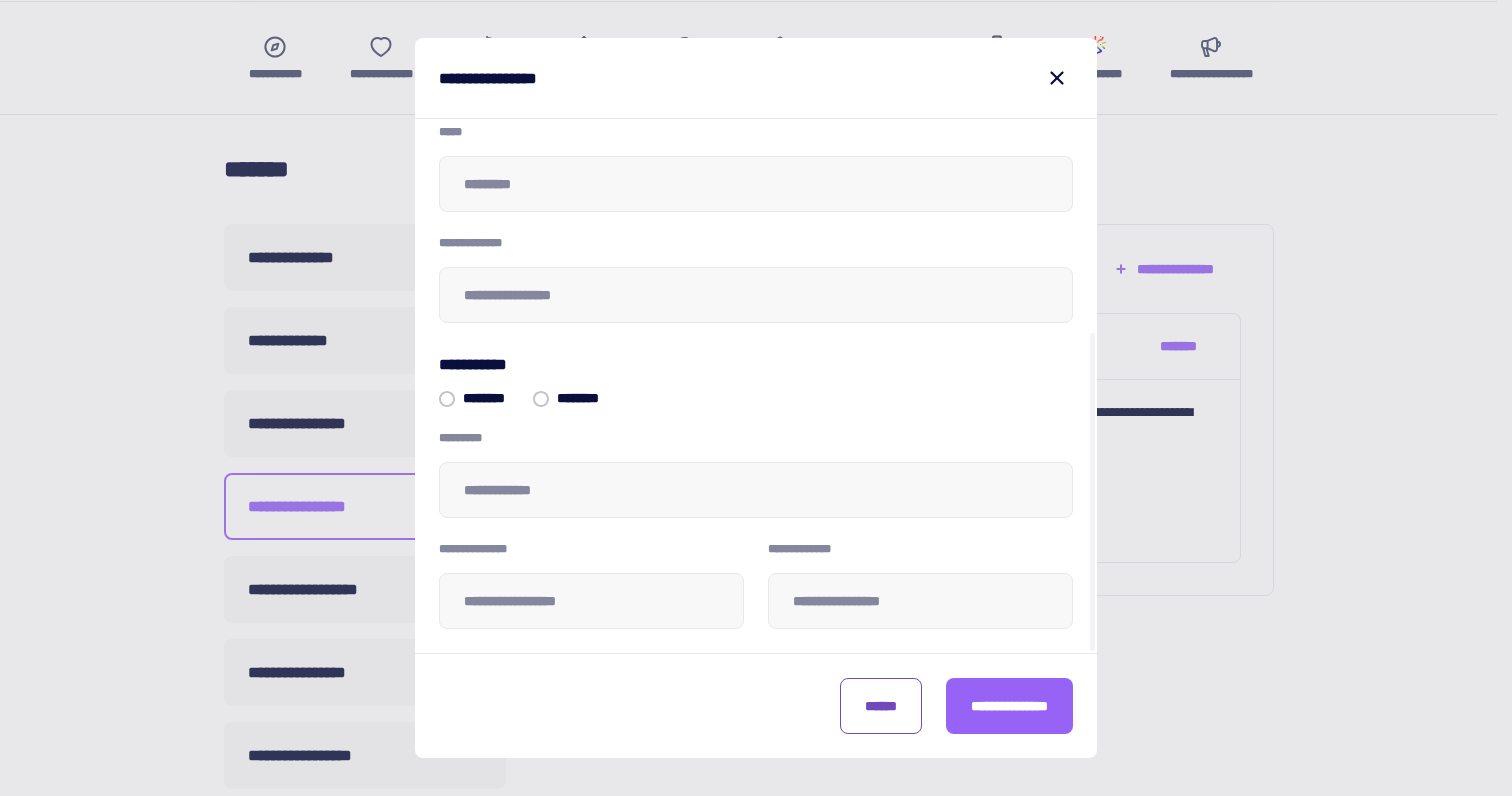 click on "******" at bounding box center [881, 706] 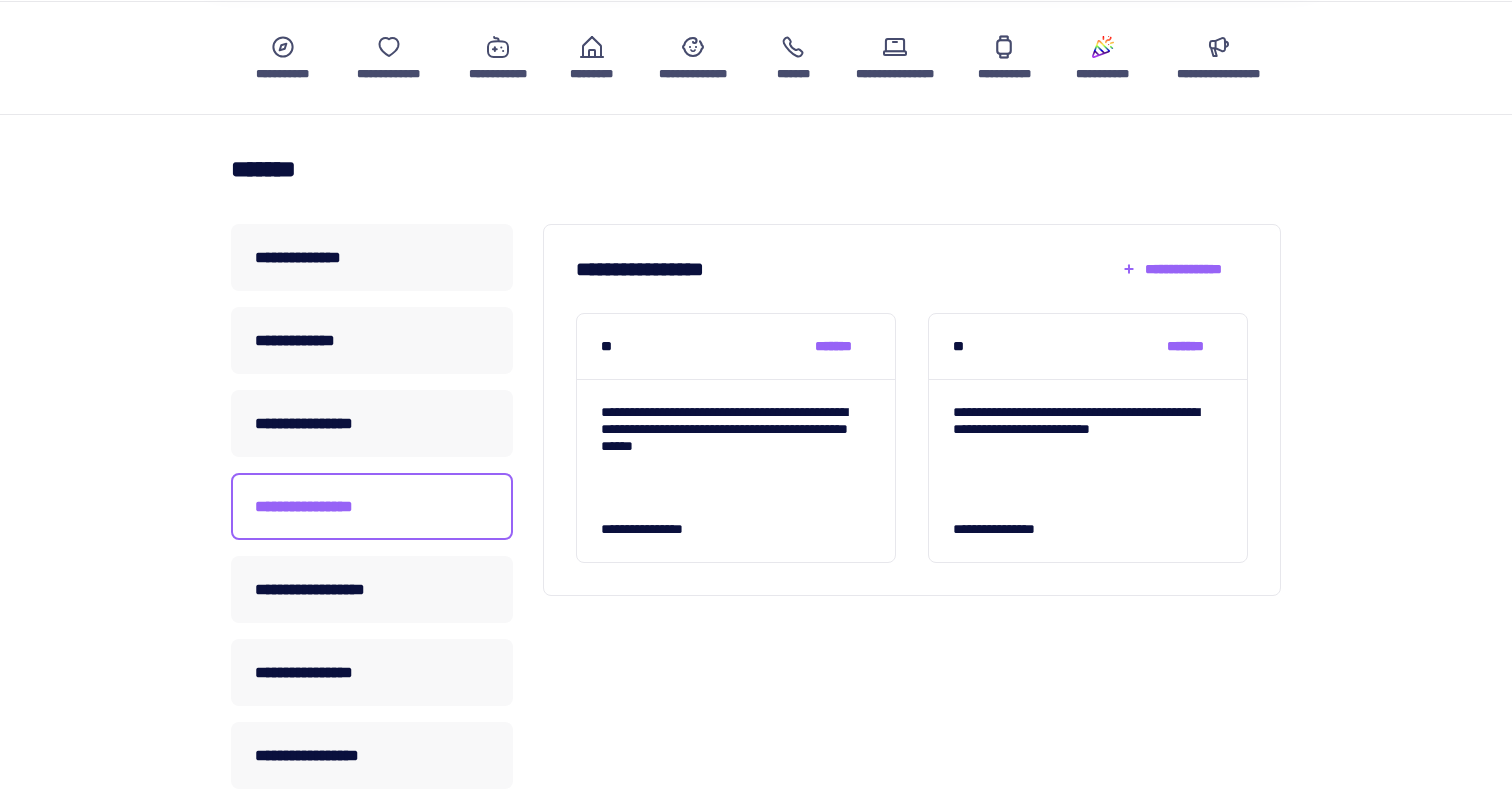 scroll, scrollTop: 0, scrollLeft: 0, axis: both 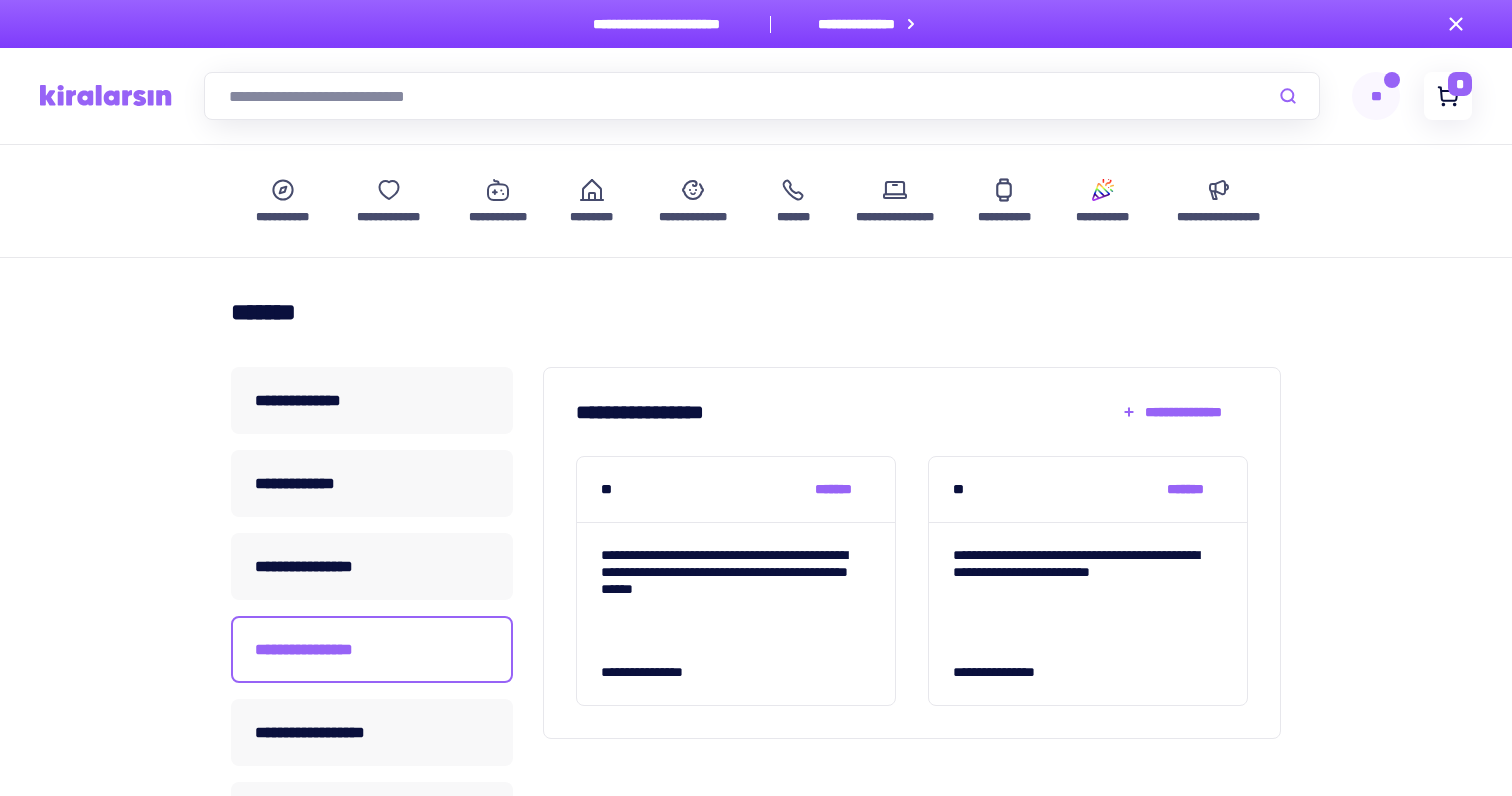 click at bounding box center (1448, 96) 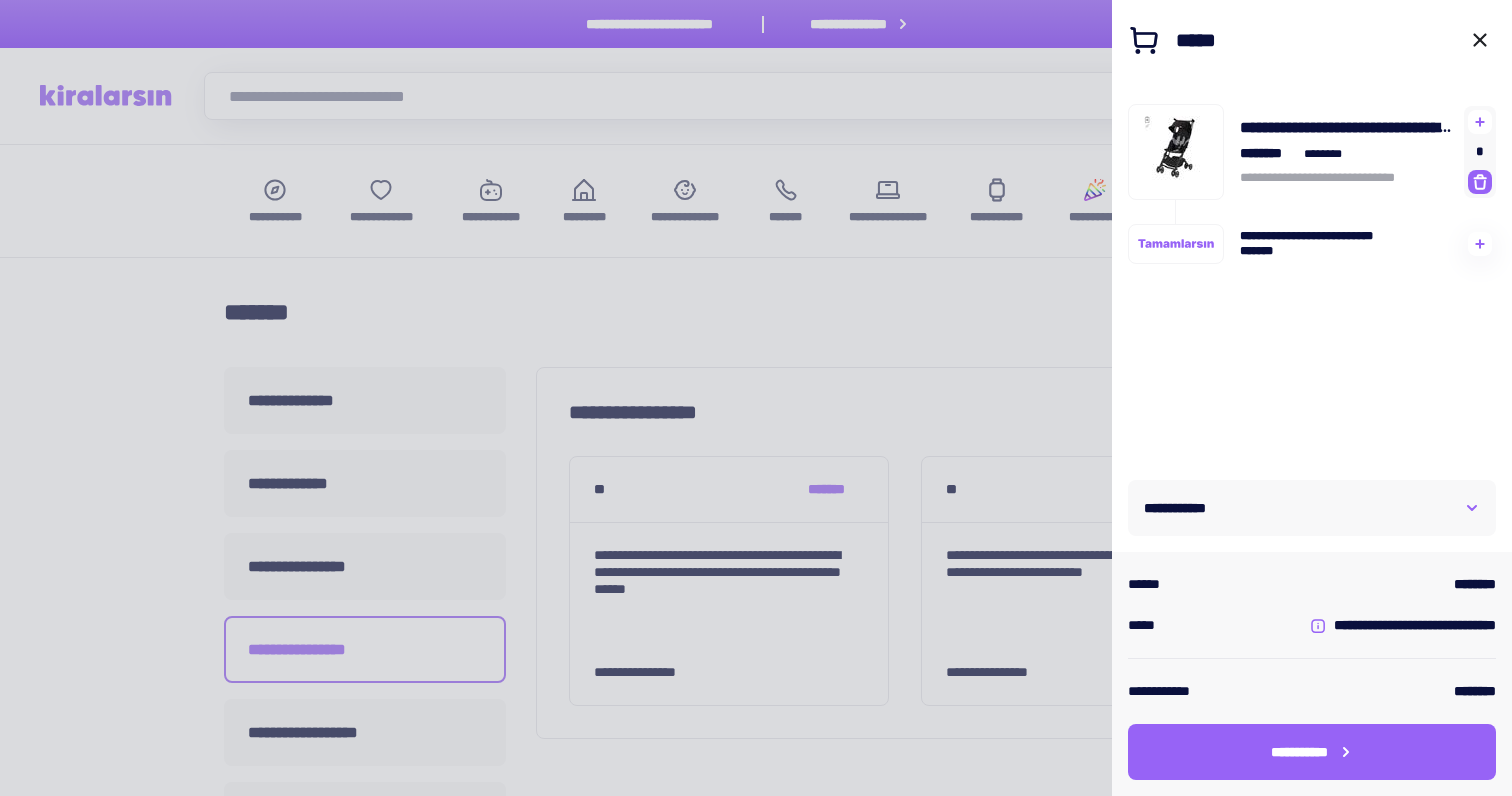 click 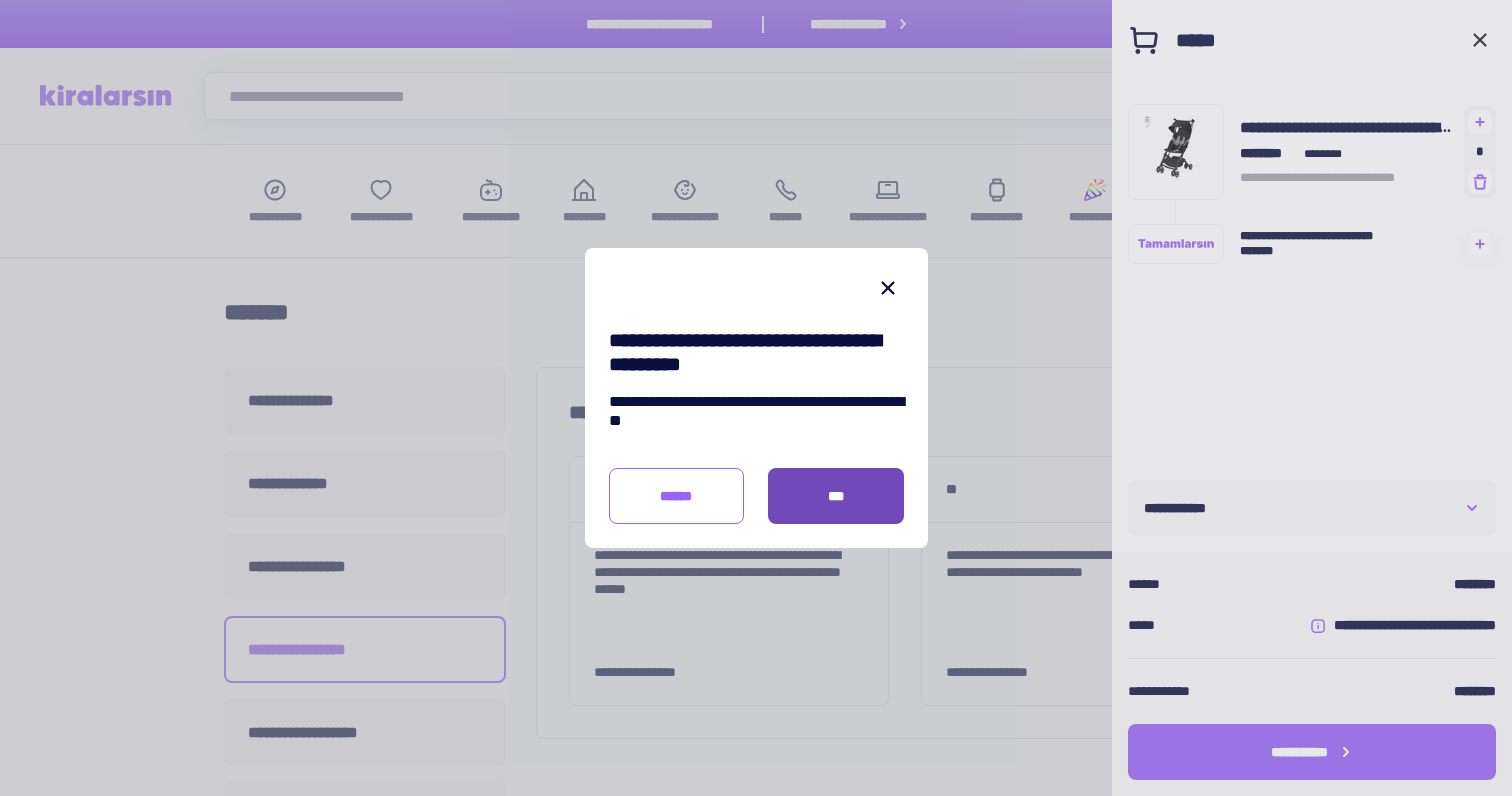 click on "***" at bounding box center (836, 496) 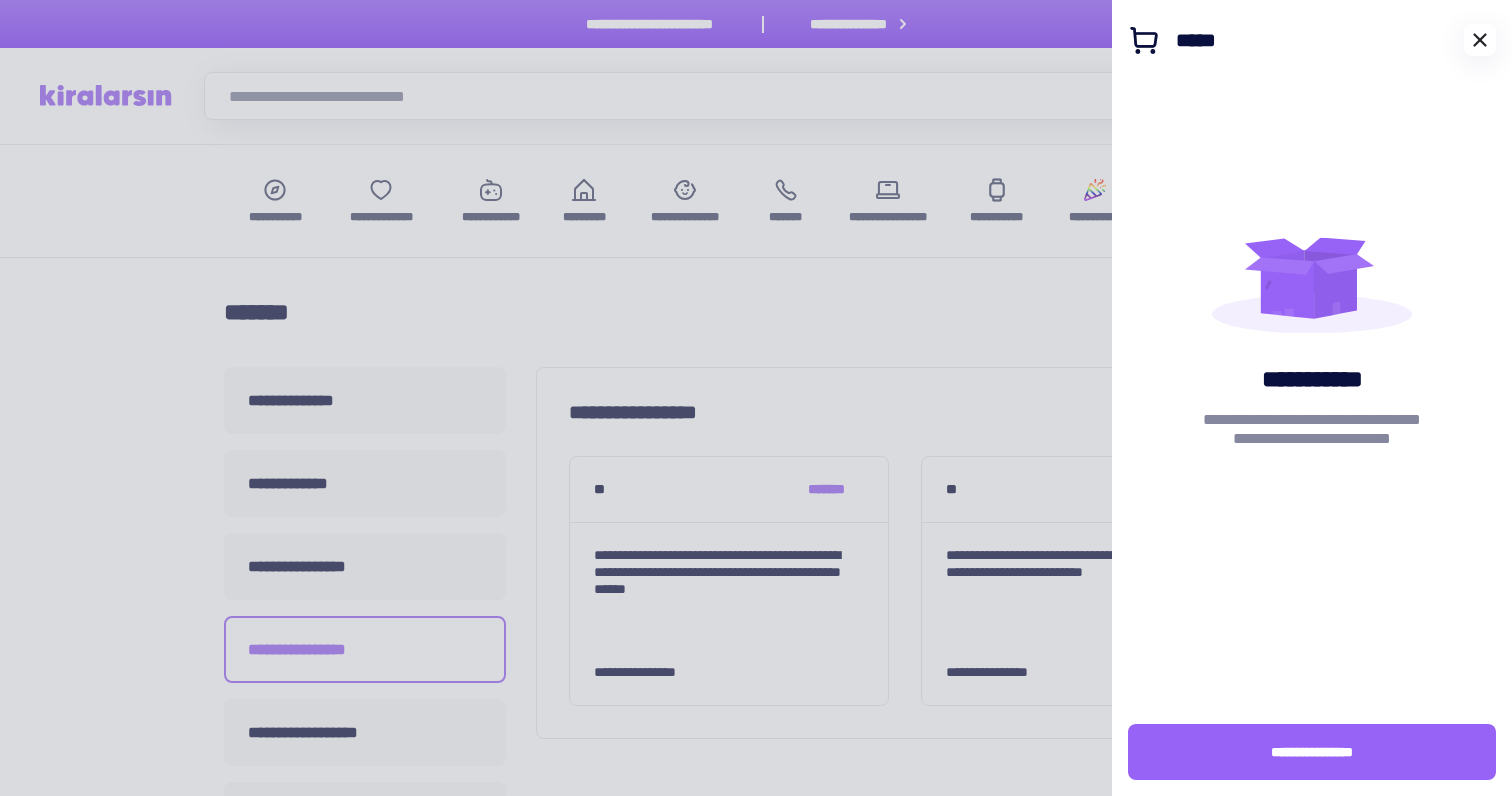 click 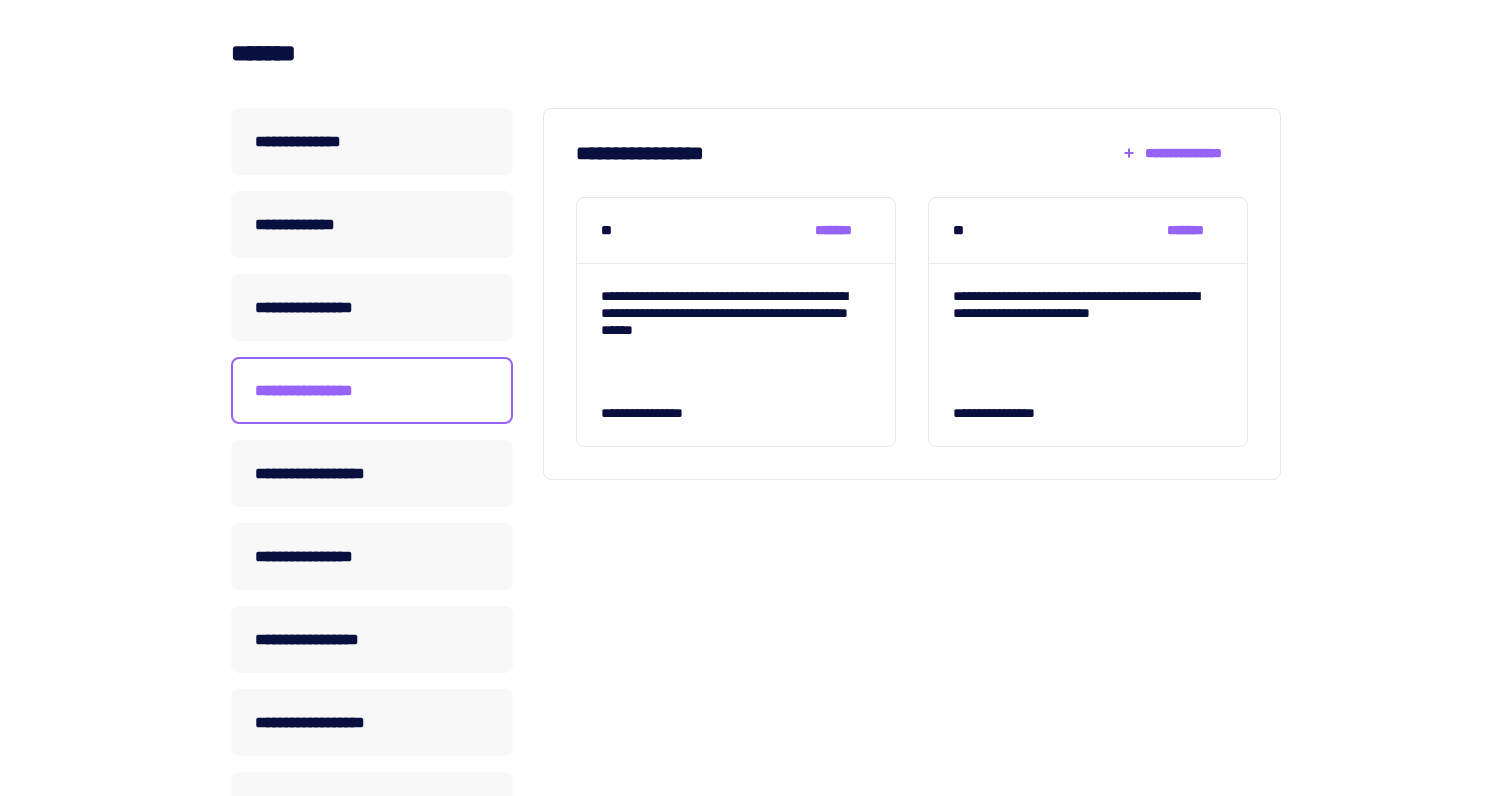 scroll, scrollTop: 0, scrollLeft: 0, axis: both 